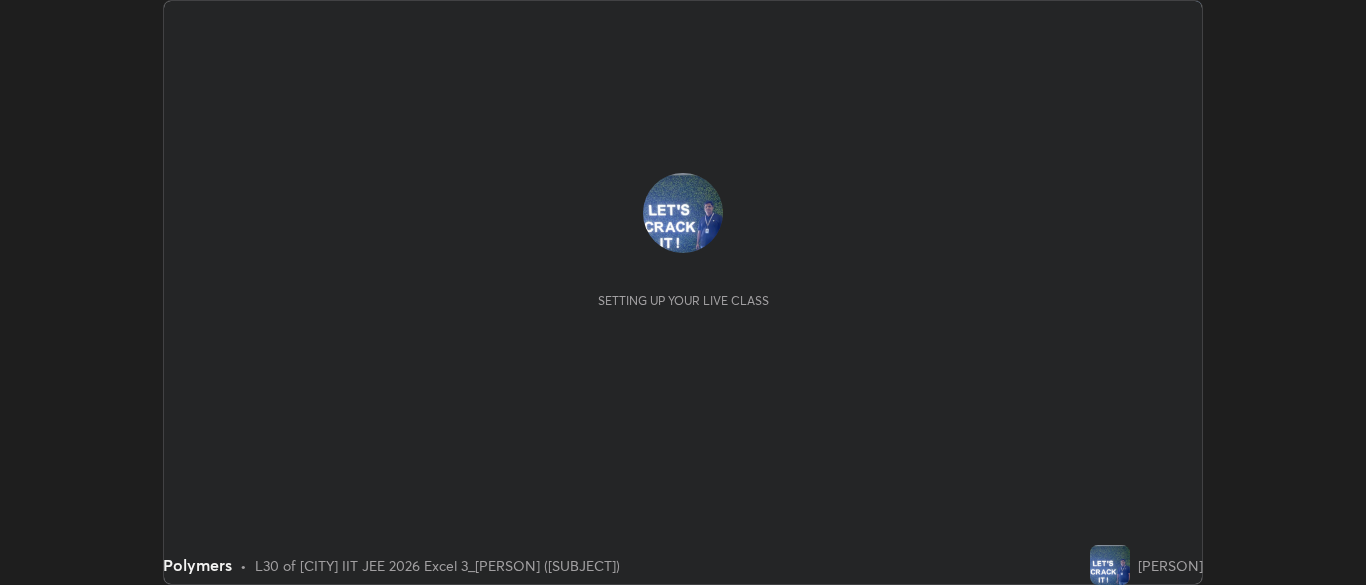scroll, scrollTop: 0, scrollLeft: 0, axis: both 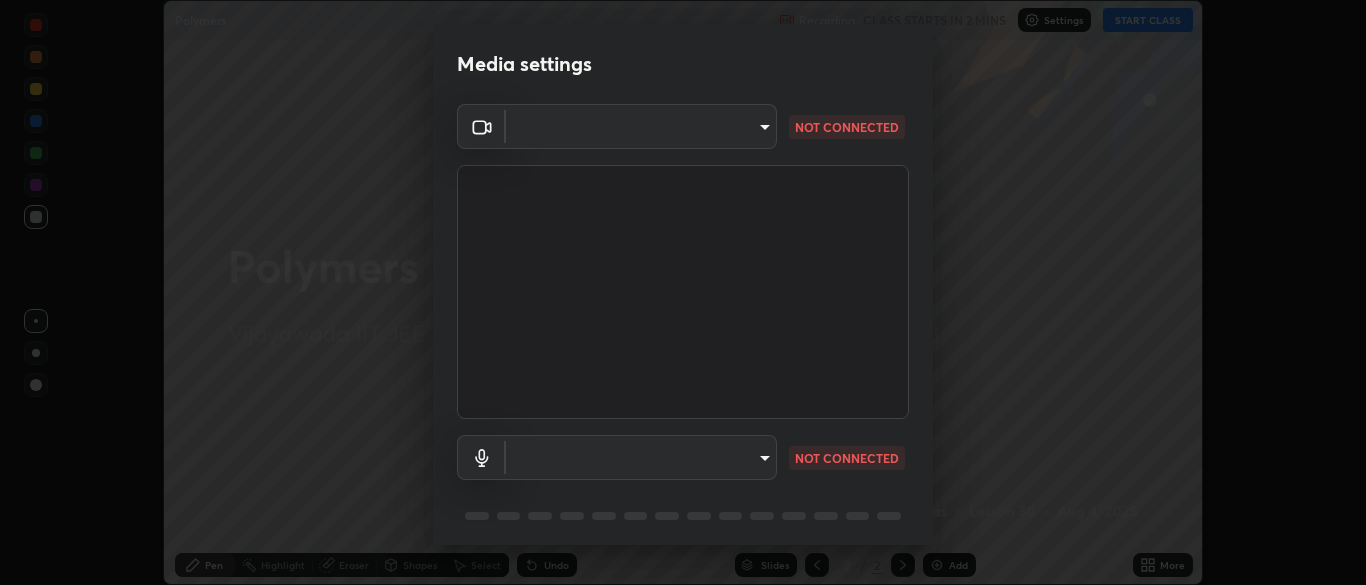type on "192c789b0f286d88a8df2da4b2347ab44e38f75ff73d027a2eddebed2ba05167" 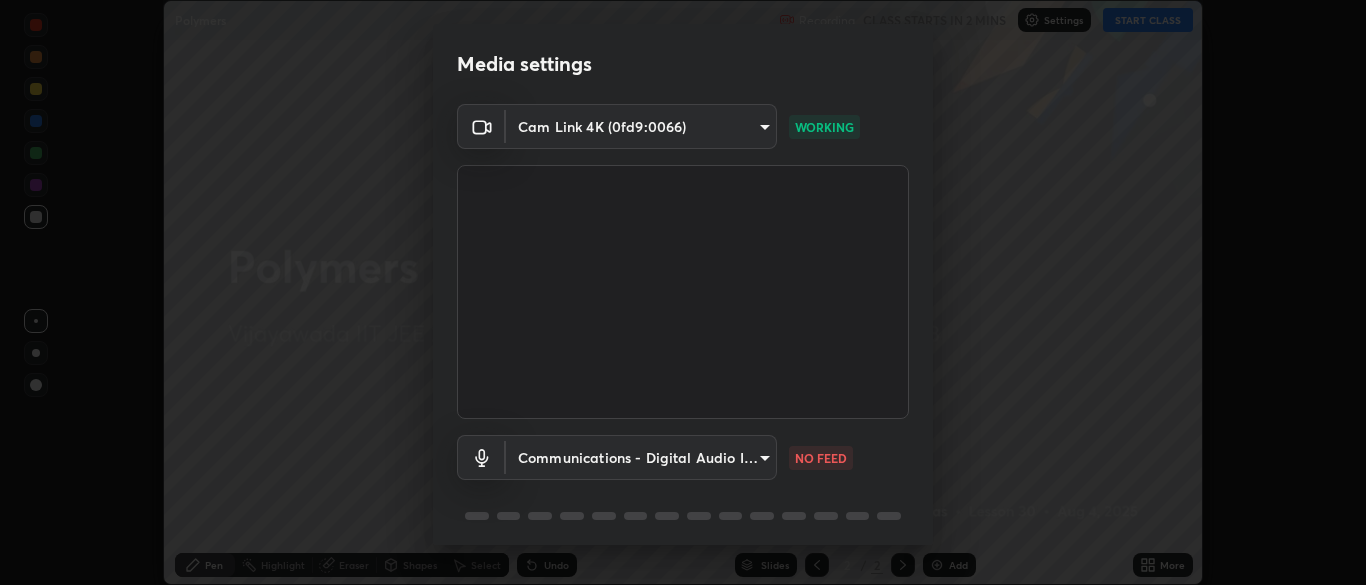 click on "Erase all Polymers Recording CLASS STARTS IN 2 MINS Settings START CLASS Setting up your live class Polymers • L30 of [CITY] IIT JEE 2026 Excel 3_[PERSON] ([SUBJECT])[PERSON] [PERSON] Pen Highlight Eraser Shapes Select Undo Slides 2 / 2 Add More No doubts shared Encourage your learners to ask a doubt for better clarity Report an issue Reason for reporting Buffering Chat not working Audio - Video sync issue Educator video quality low ​ Attach an image Report Media settings Cam Link 4K (0fd9:0066) WORKING Communications - Digital Audio Interface (3- Cam Link 4K) communications NO FEED 1 / 5 Next" at bounding box center (683, 292) 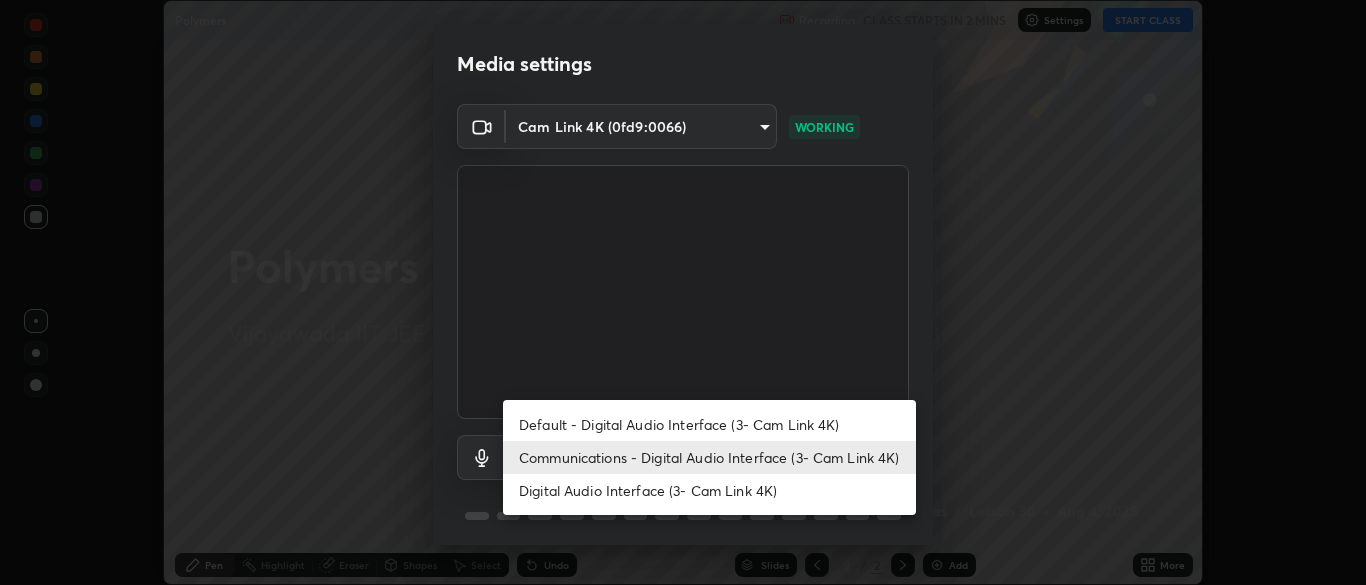 click on "Default - Digital Audio Interface (3- Cam Link 4K)" at bounding box center [709, 424] 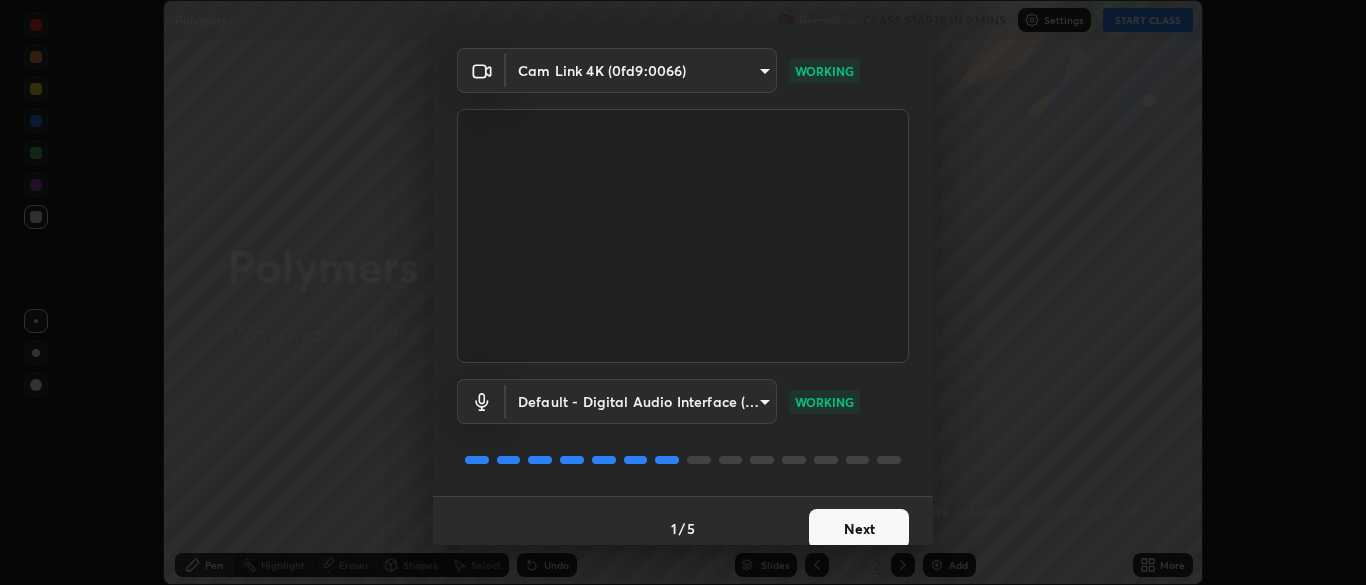 scroll, scrollTop: 71, scrollLeft: 0, axis: vertical 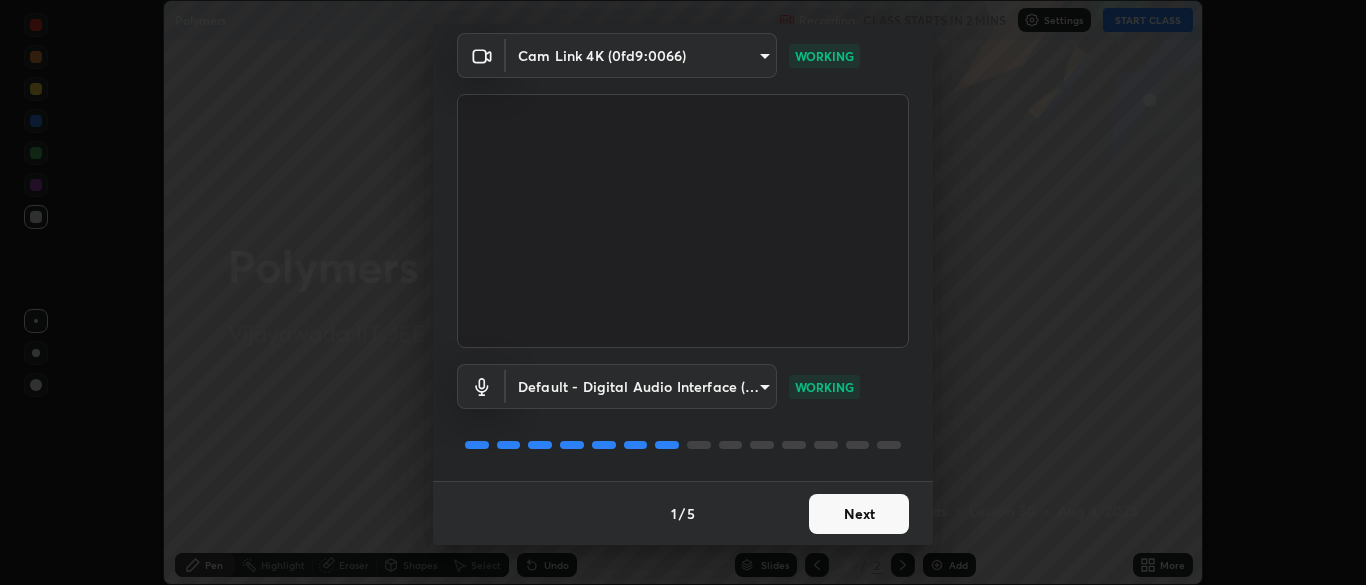 click on "Next" at bounding box center (859, 514) 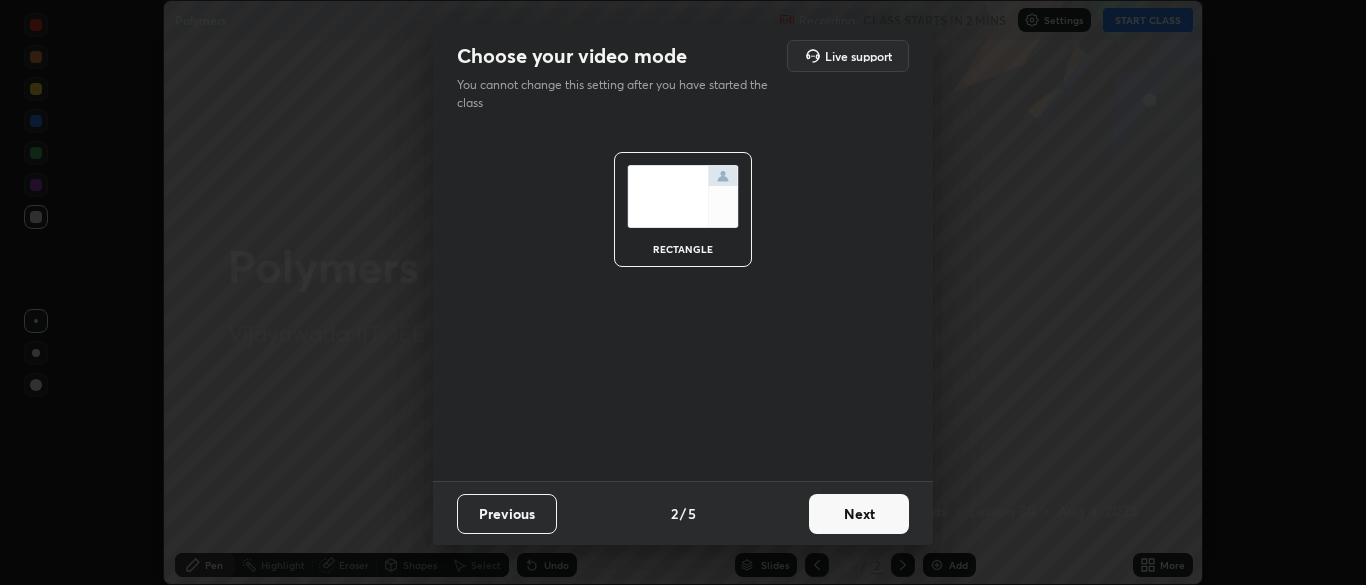 scroll, scrollTop: 0, scrollLeft: 0, axis: both 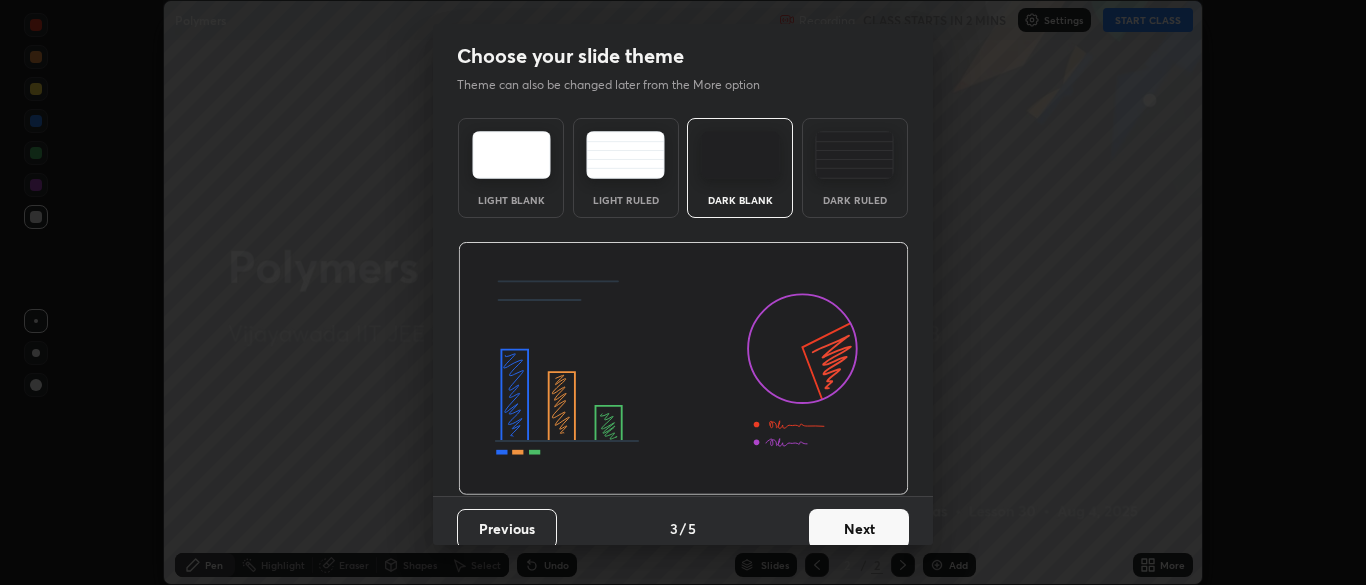 click on "Next" at bounding box center [859, 529] 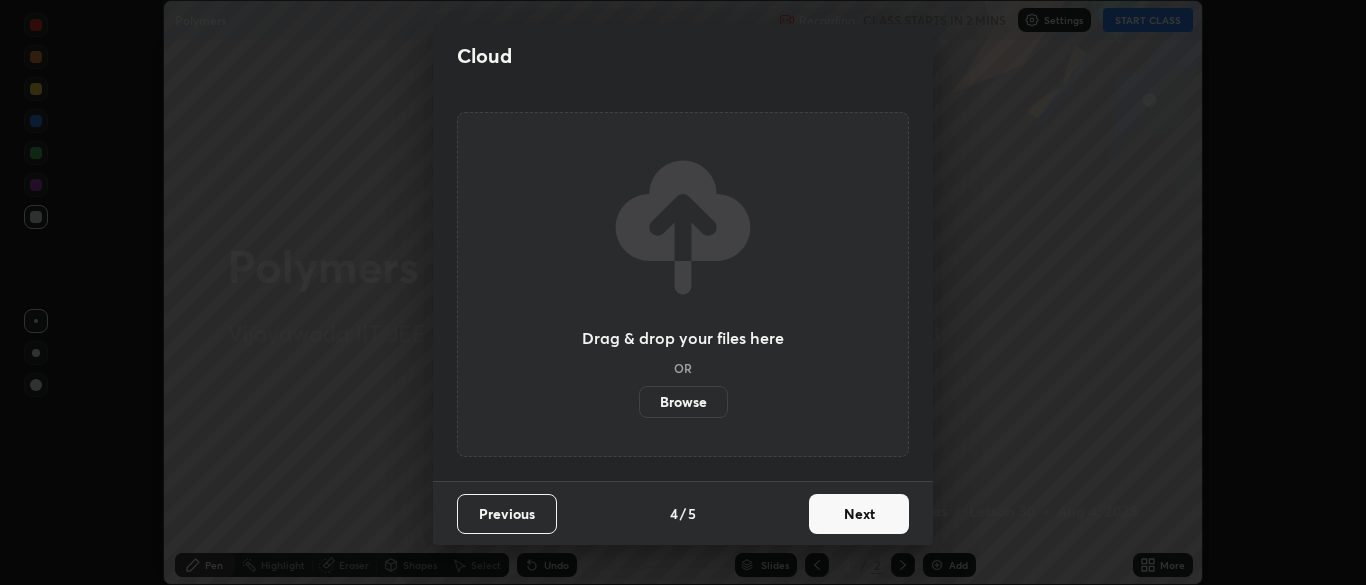 click on "Next" at bounding box center [859, 514] 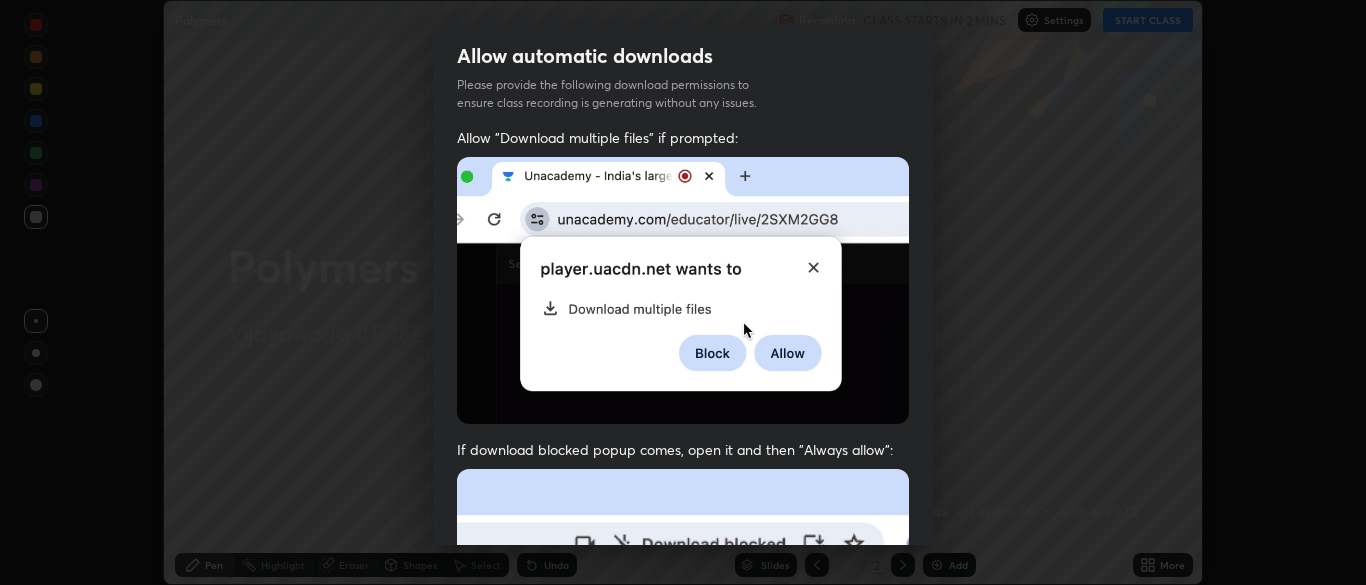 click on "Previous 5 / 5 Done" at bounding box center (683, 1002) 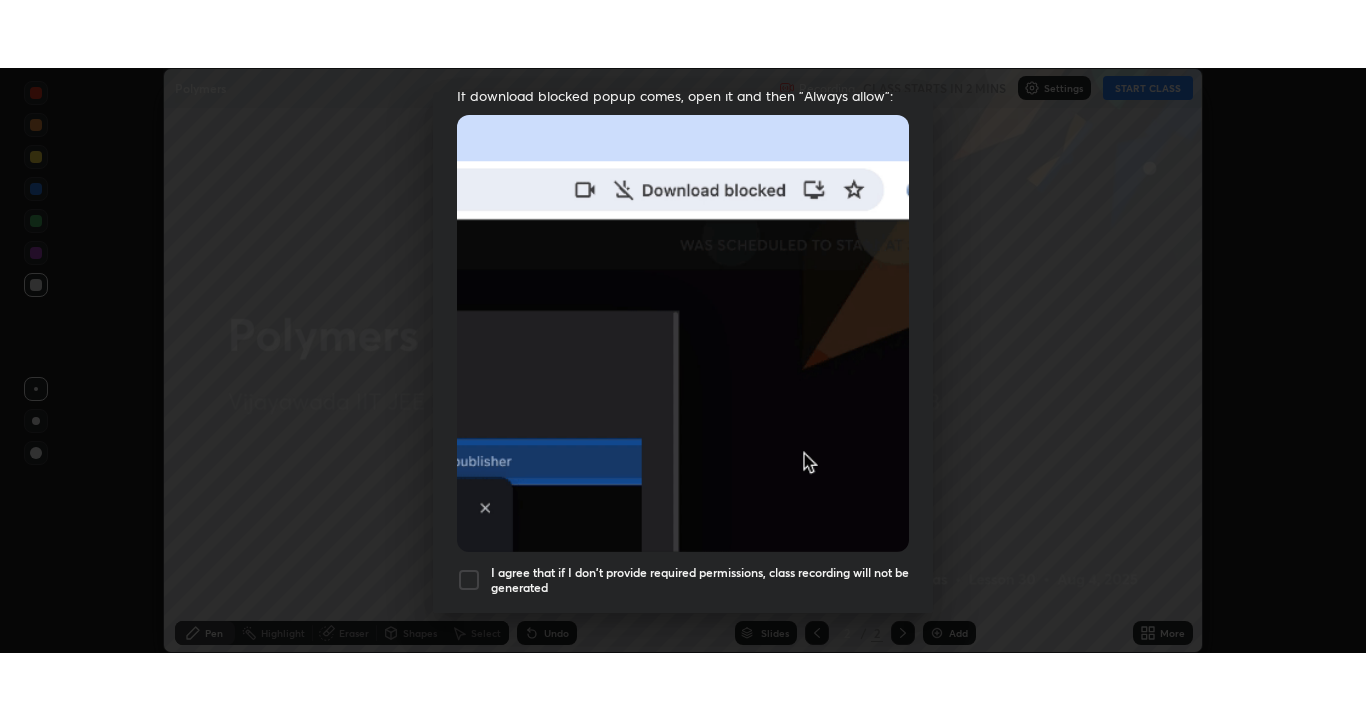scroll, scrollTop: 479, scrollLeft: 0, axis: vertical 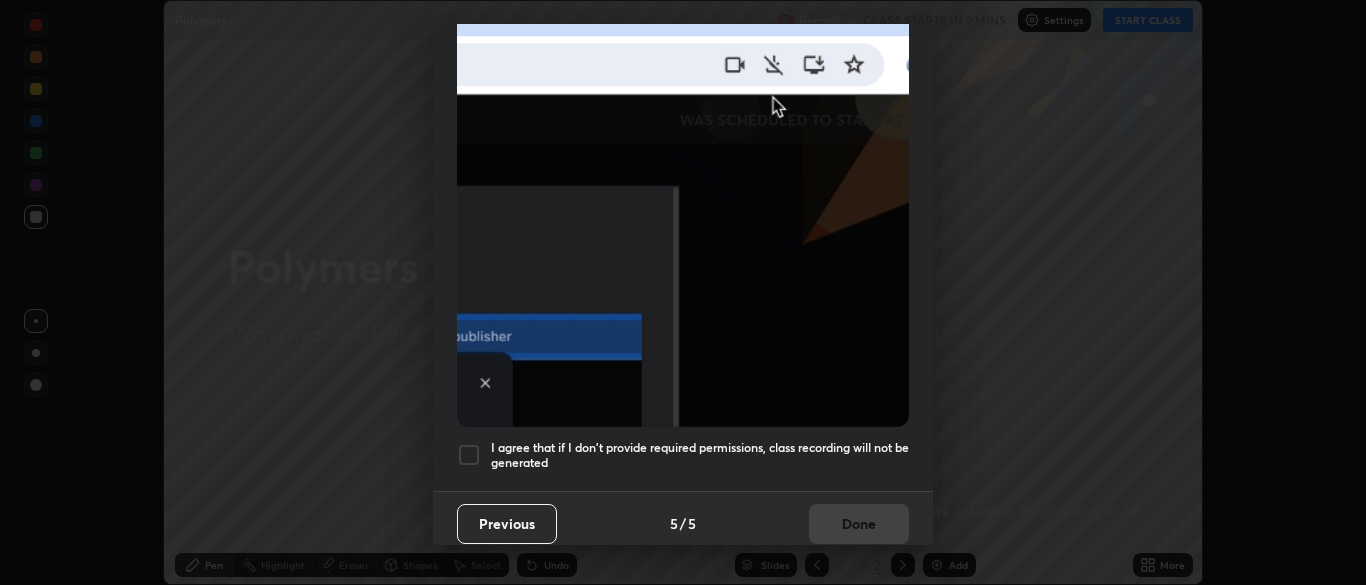 click at bounding box center [469, 455] 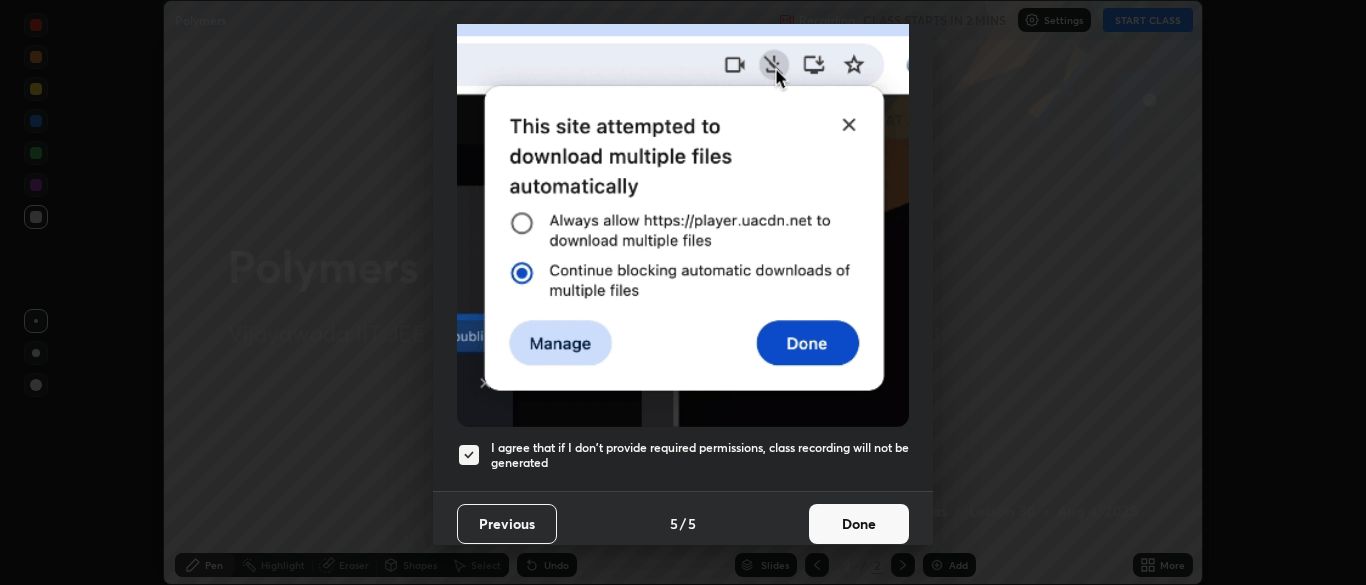click on "Done" at bounding box center (859, 524) 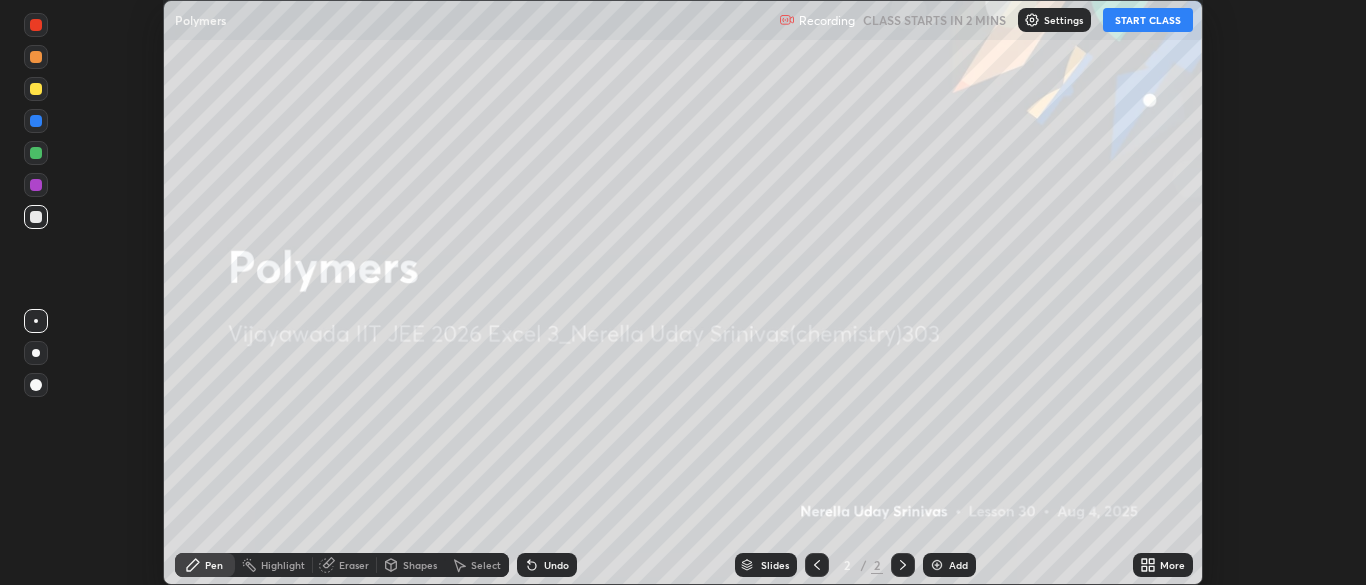 click on "Add" at bounding box center [949, 565] 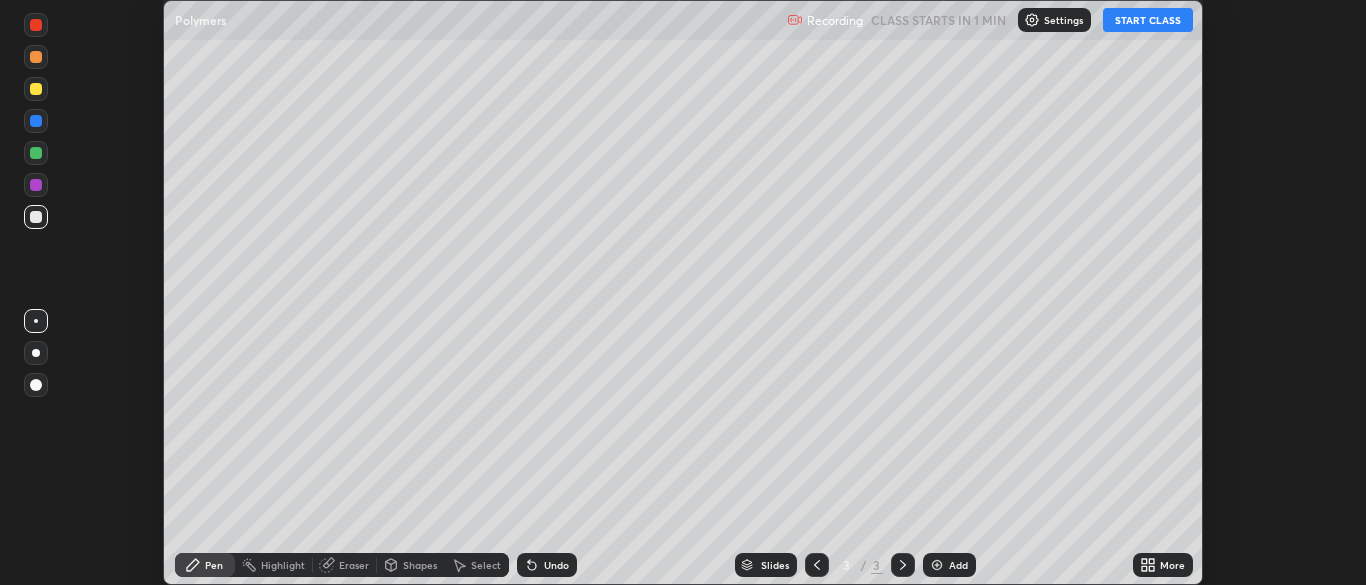 click on "START CLASS" at bounding box center (1148, 20) 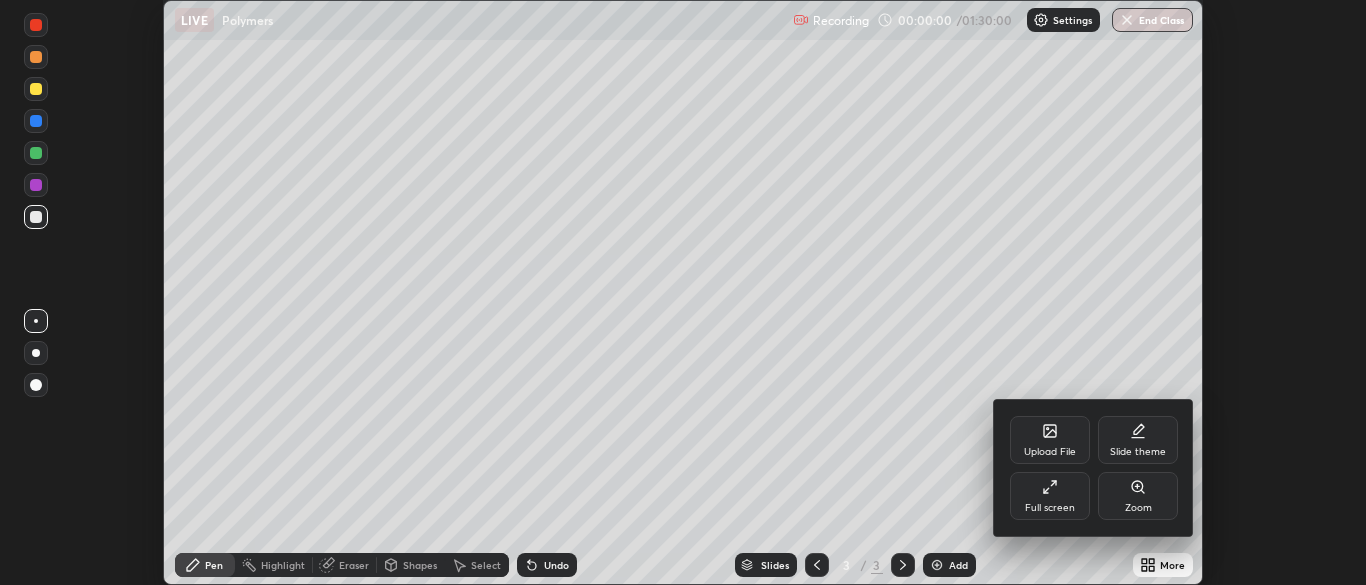 click 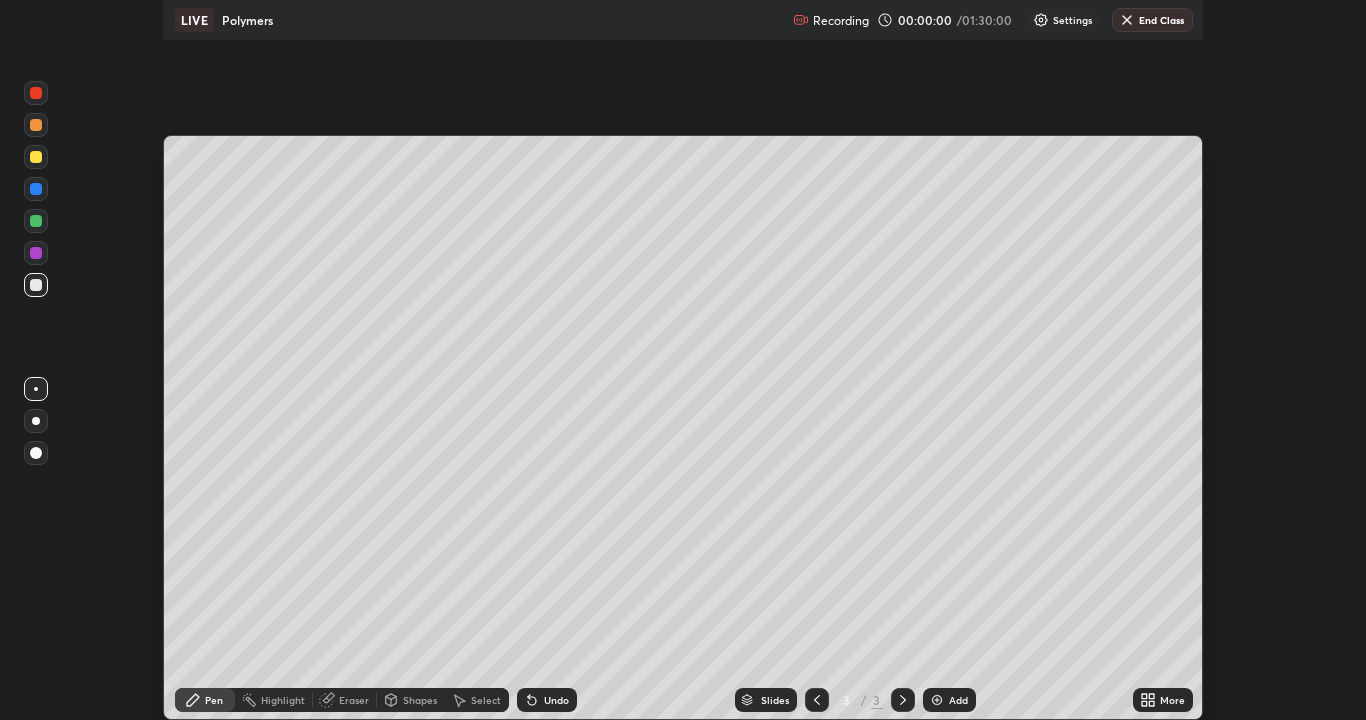 scroll, scrollTop: 99280, scrollLeft: 98634, axis: both 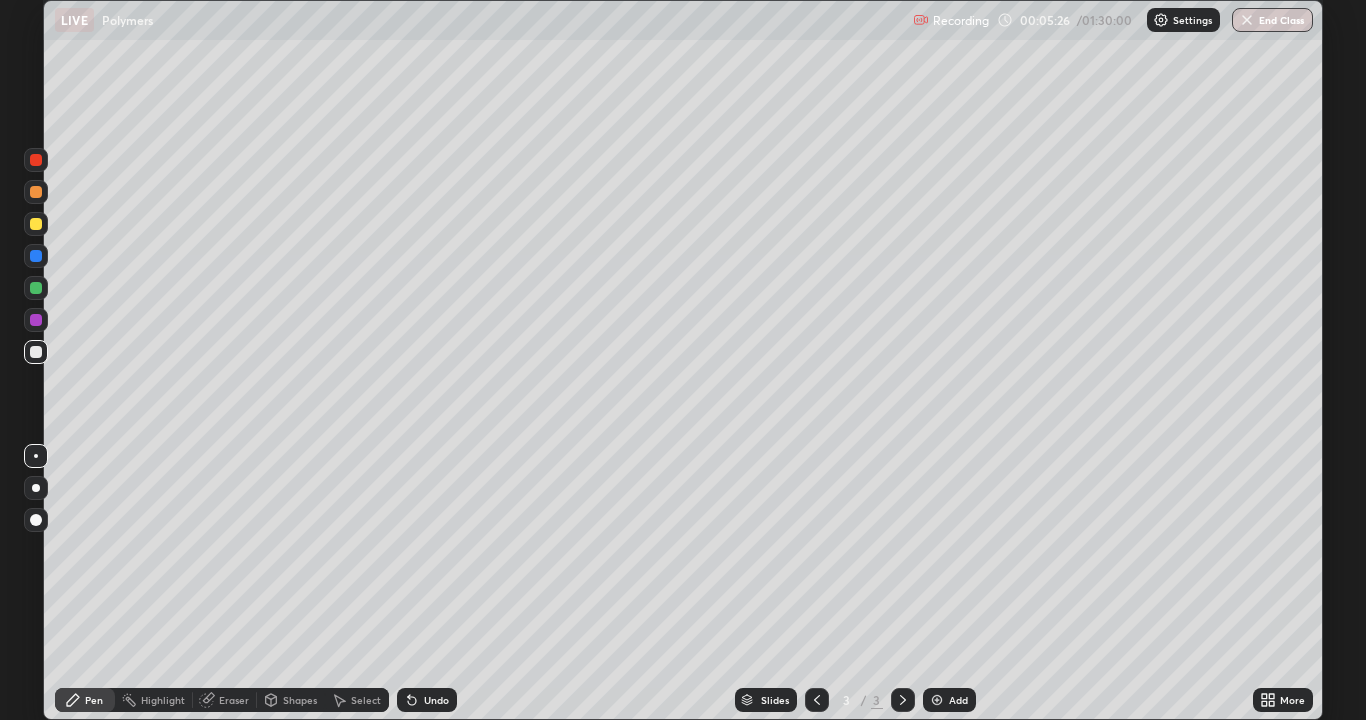click at bounding box center [36, 456] 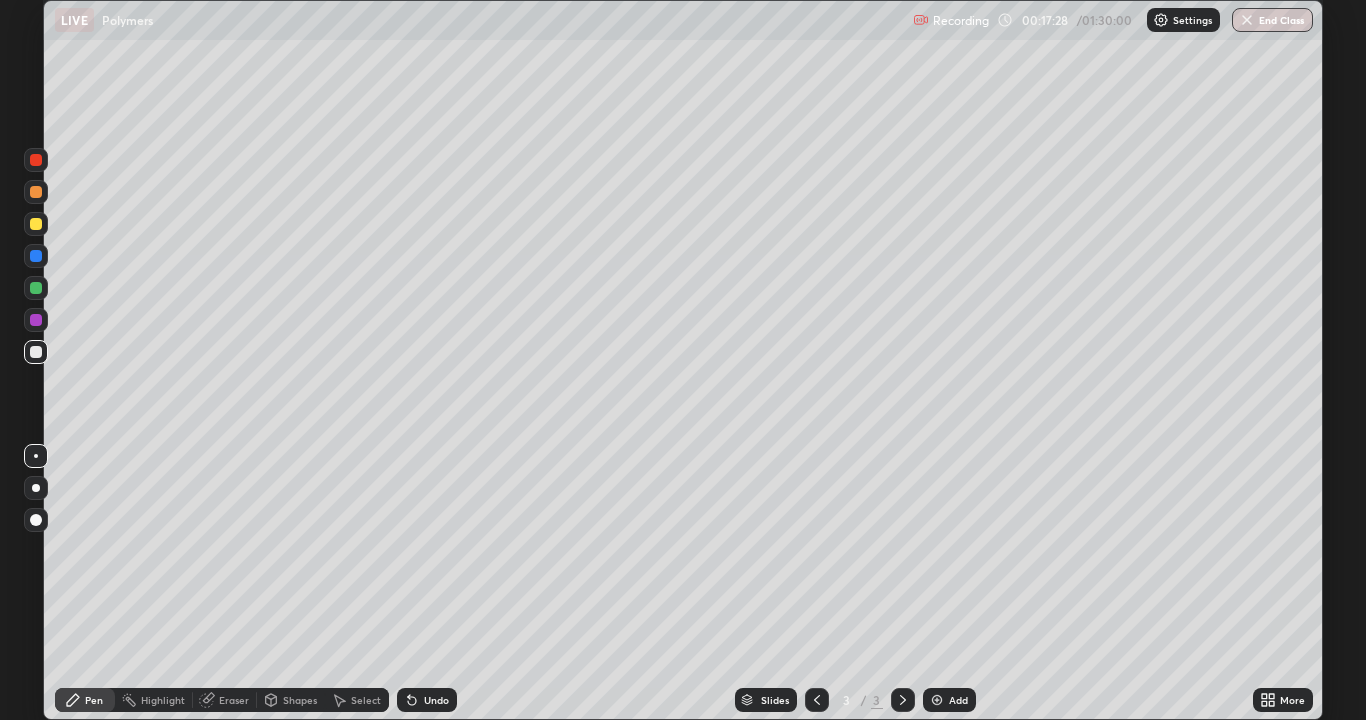 click on "Add" at bounding box center [958, 700] 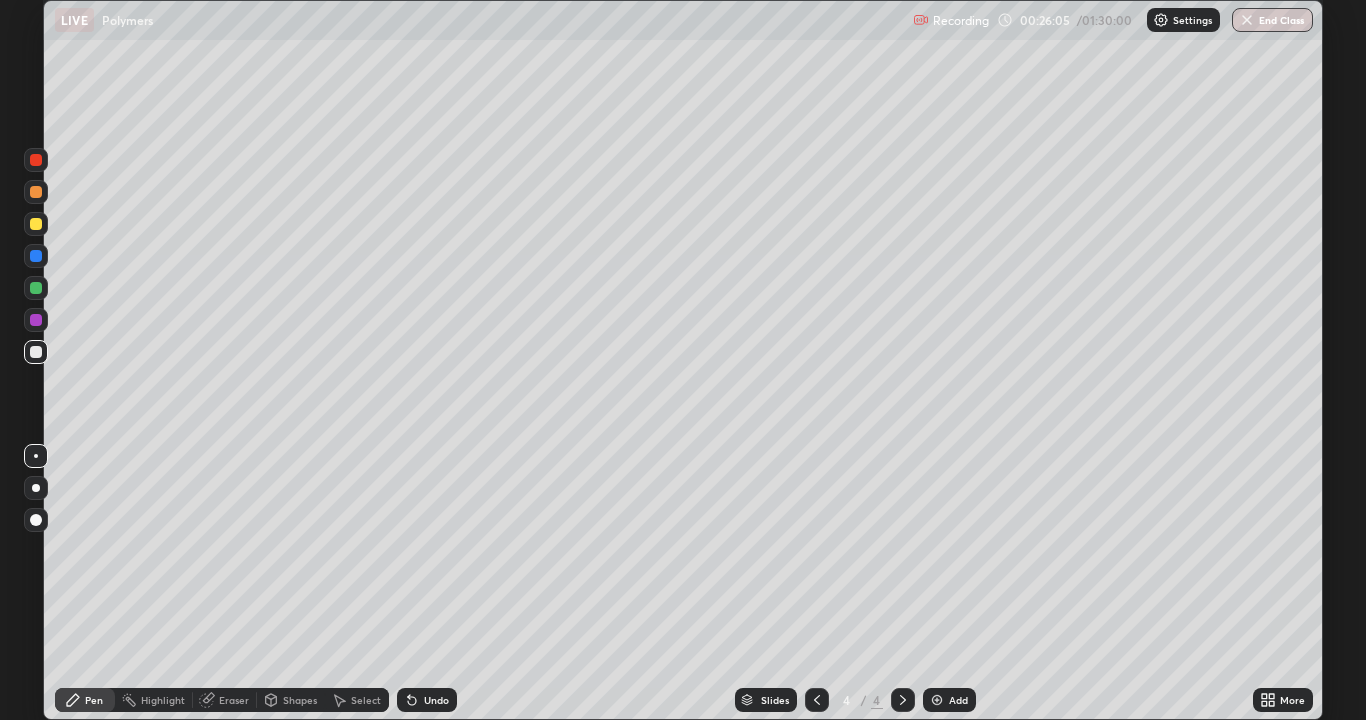 click at bounding box center (937, 700) 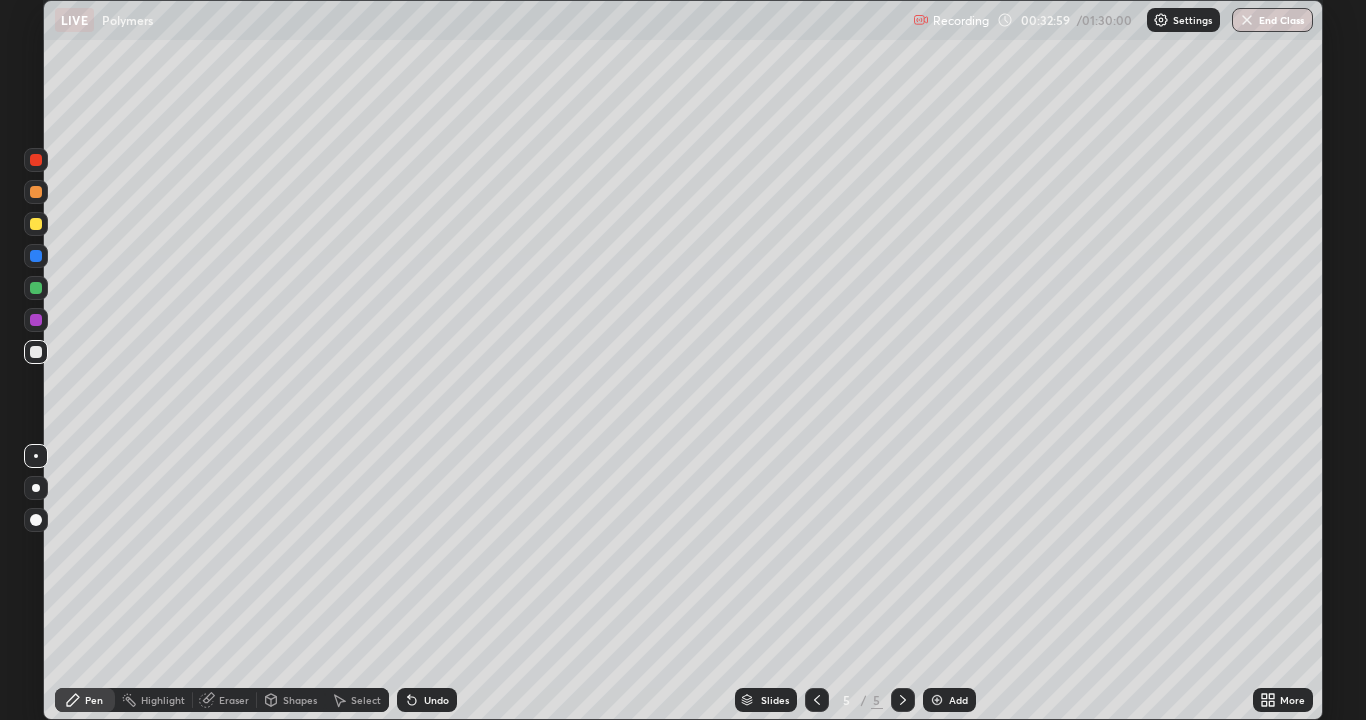 click on "Add" at bounding box center [949, 700] 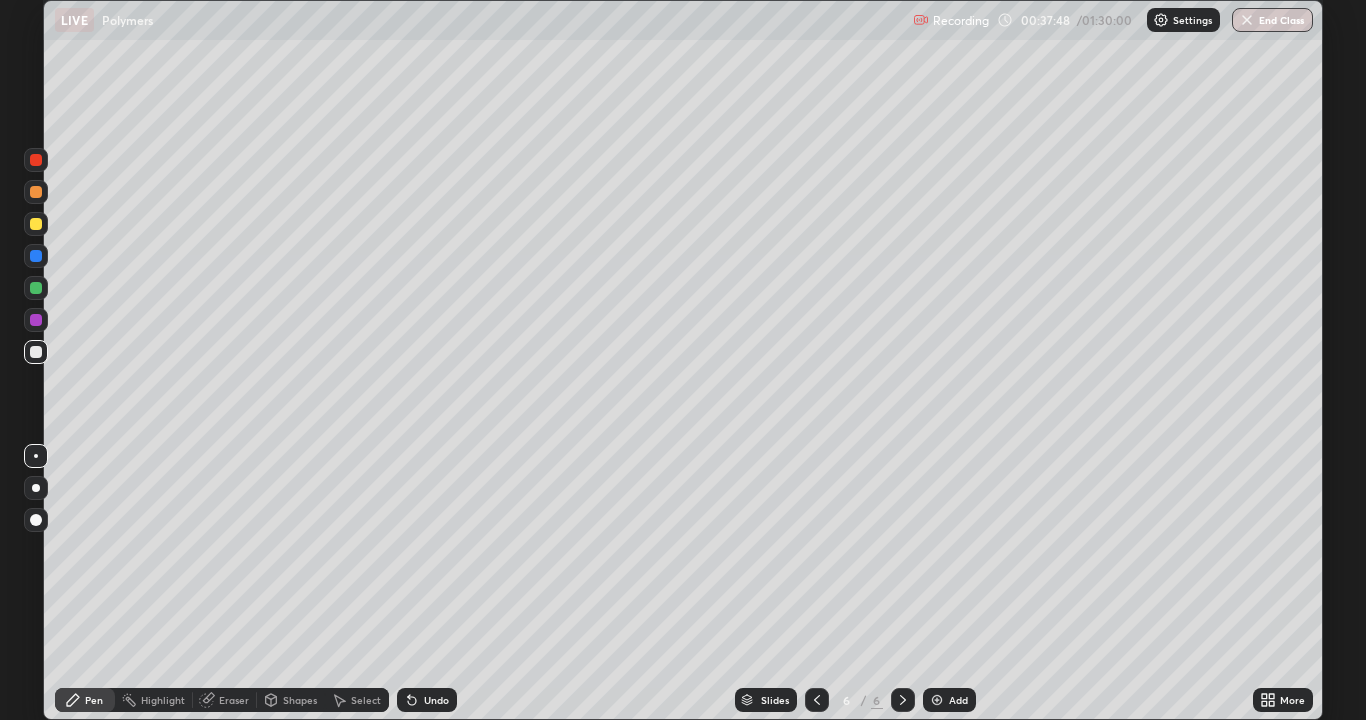 click on "Undo" at bounding box center (436, 700) 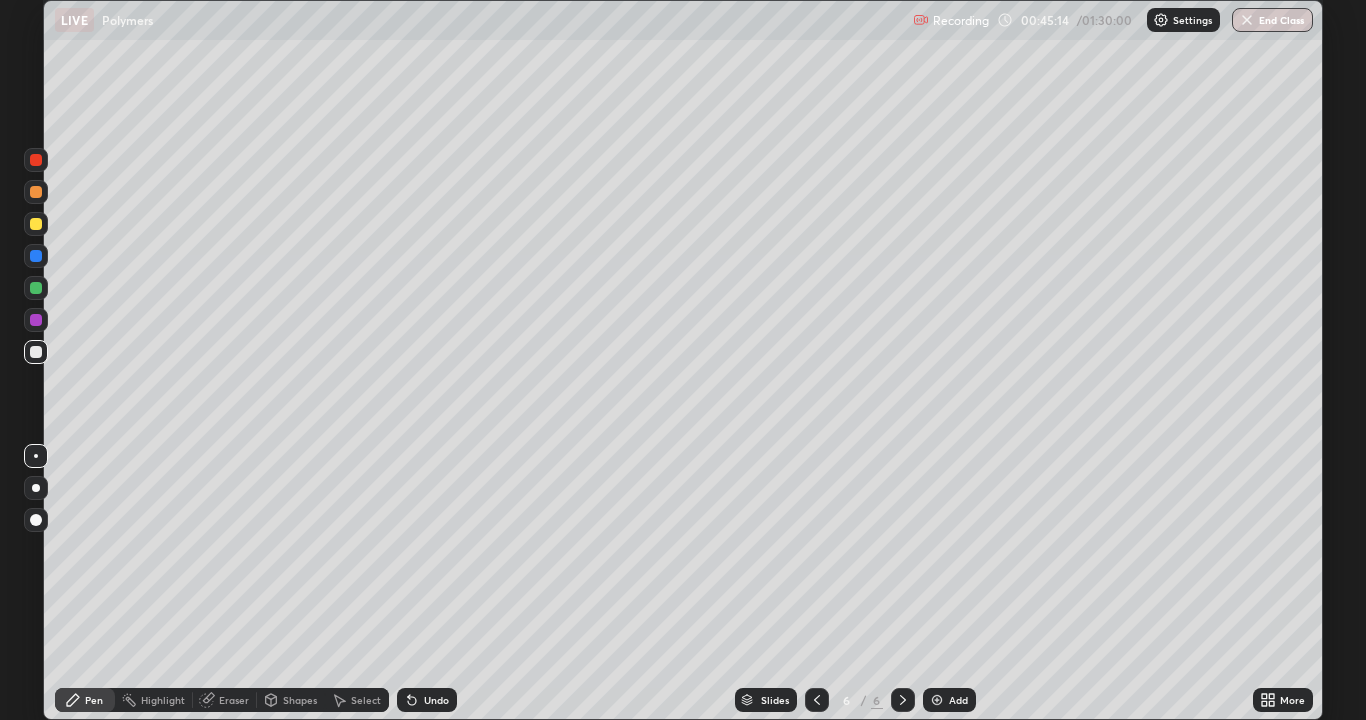 click on "Add" at bounding box center (949, 700) 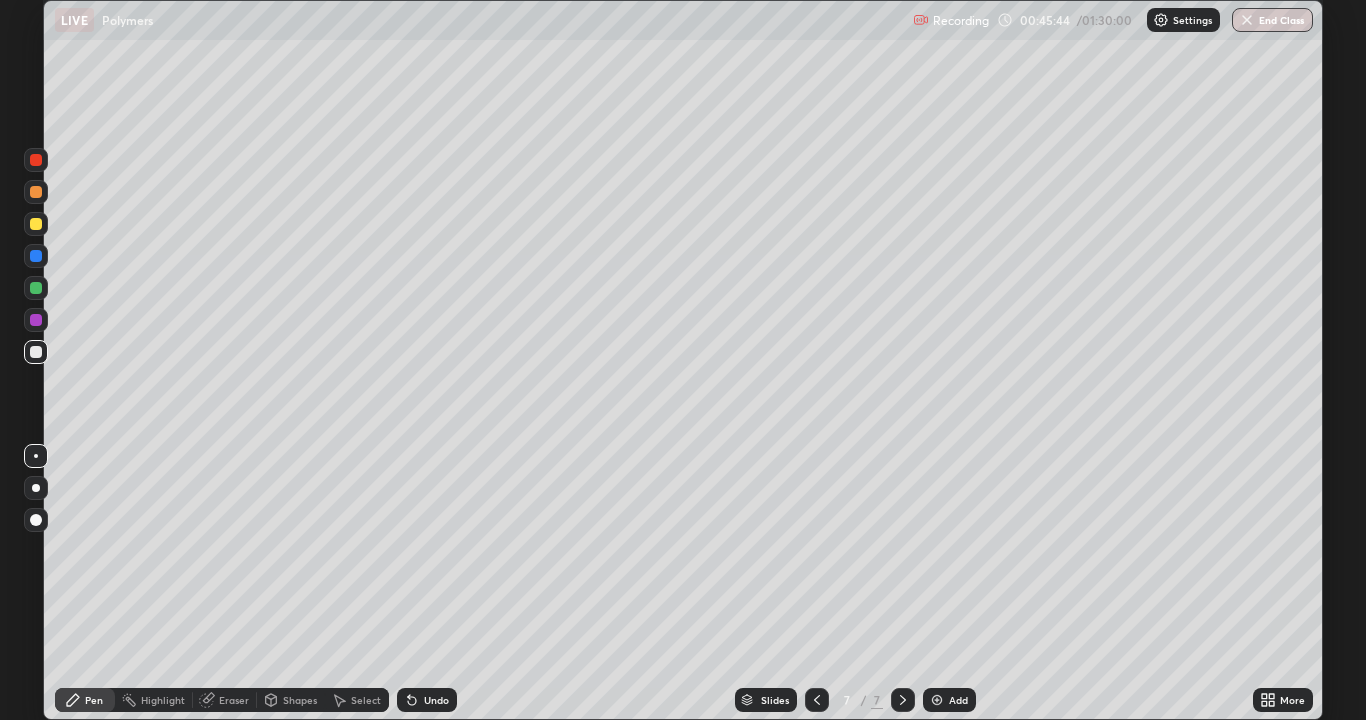 click on "Undo" at bounding box center (436, 700) 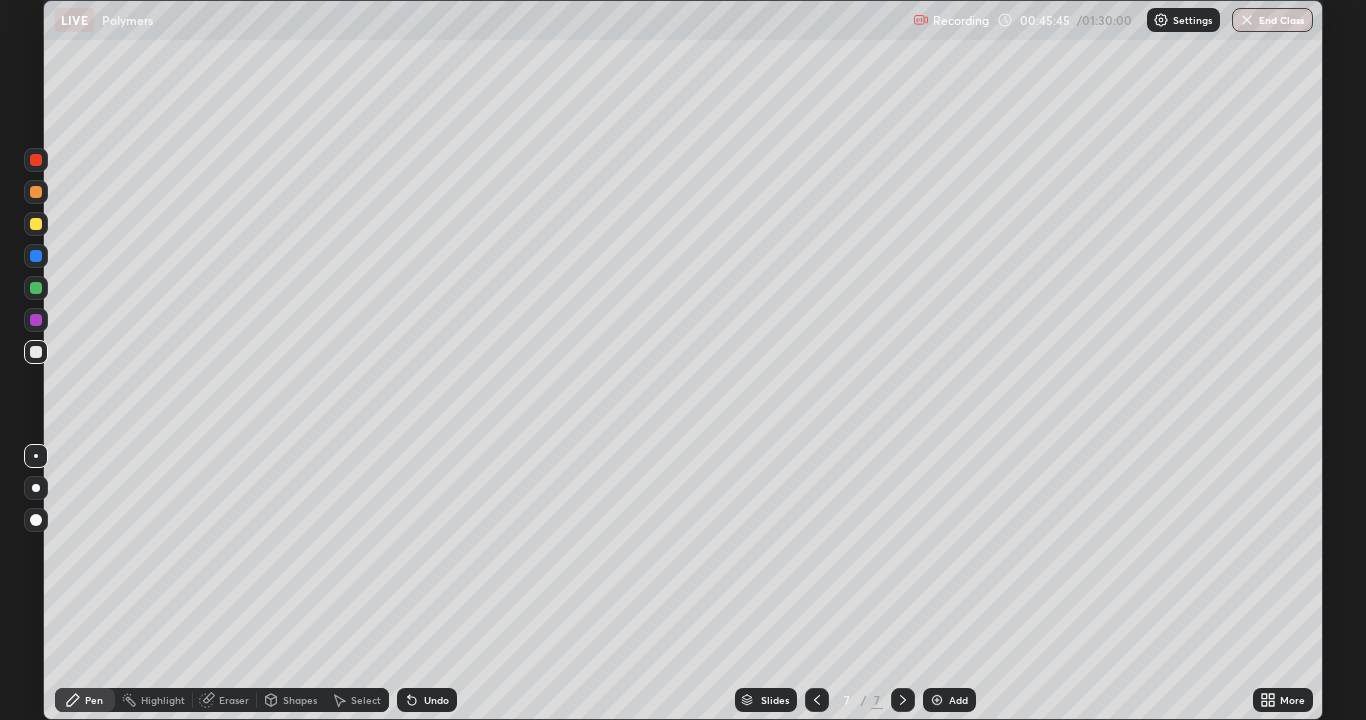 click on "Undo" at bounding box center (436, 700) 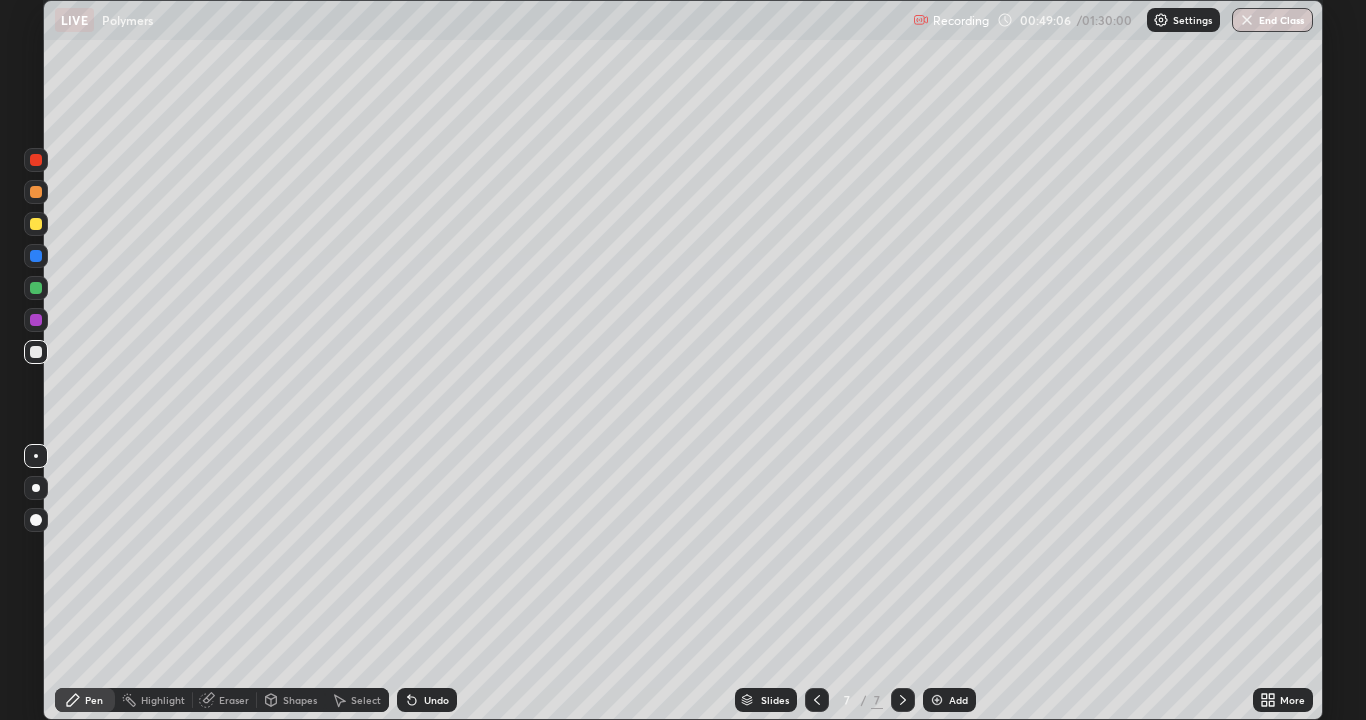 click on "Eraser" at bounding box center [234, 700] 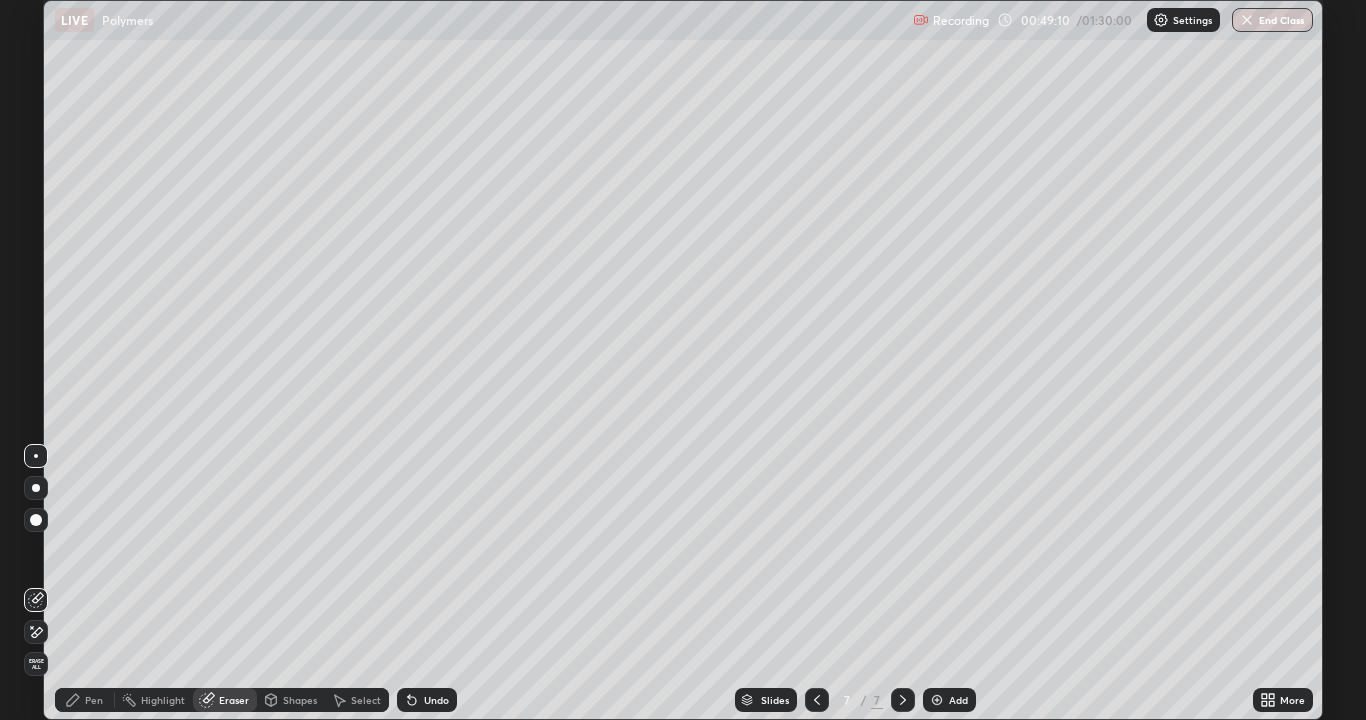 click on "Pen" at bounding box center (85, 700) 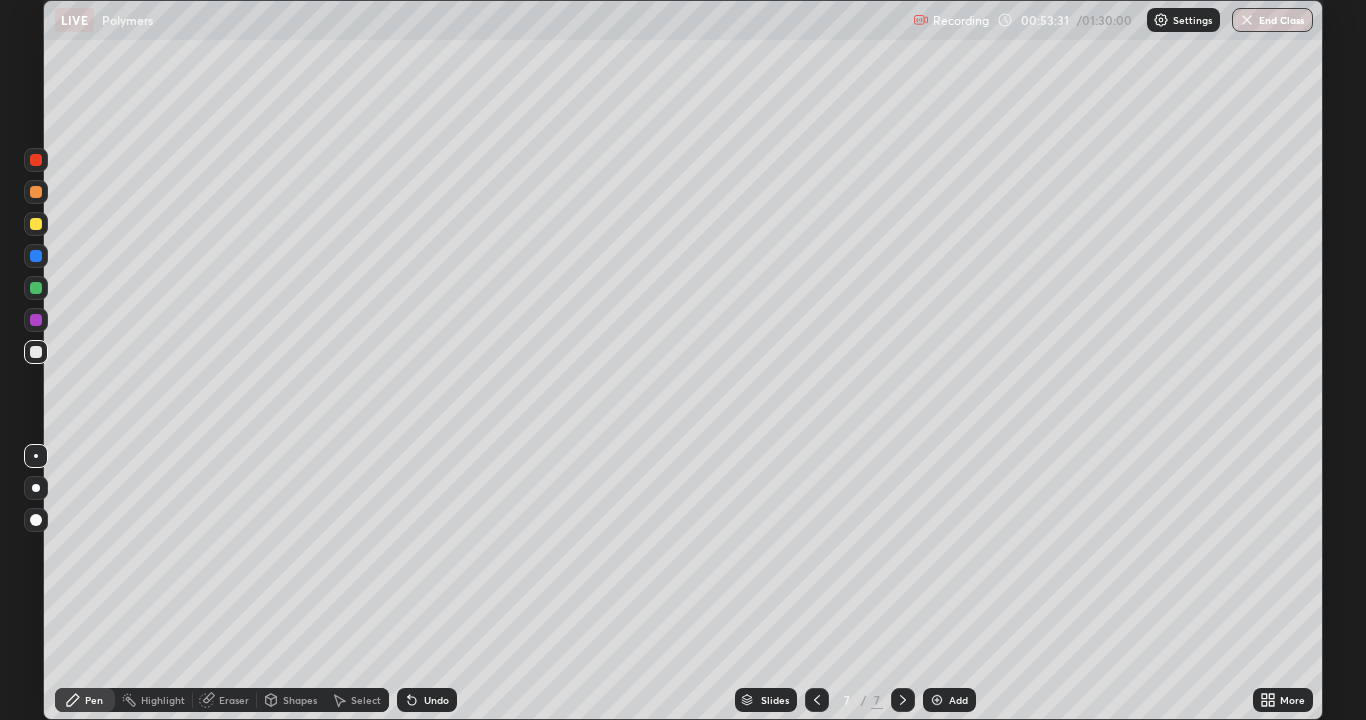 click on "Add" at bounding box center (949, 700) 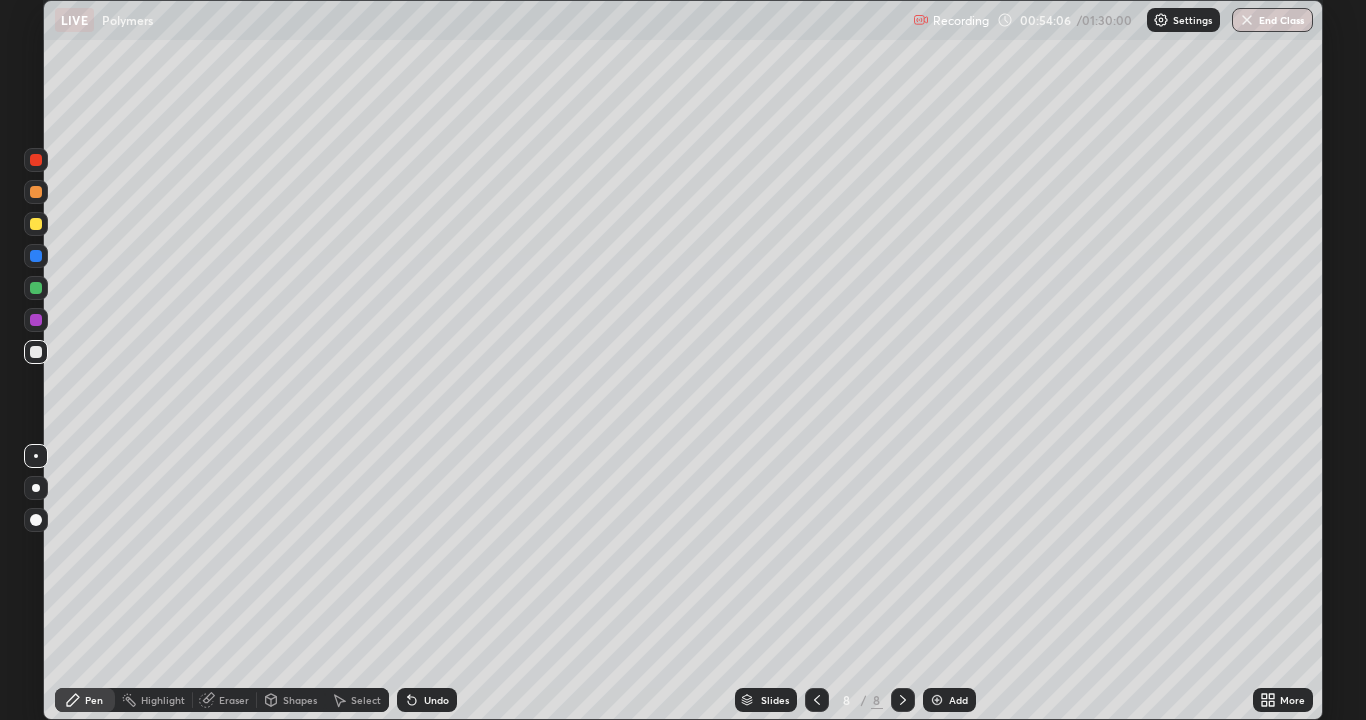 click on "Eraser" at bounding box center (234, 700) 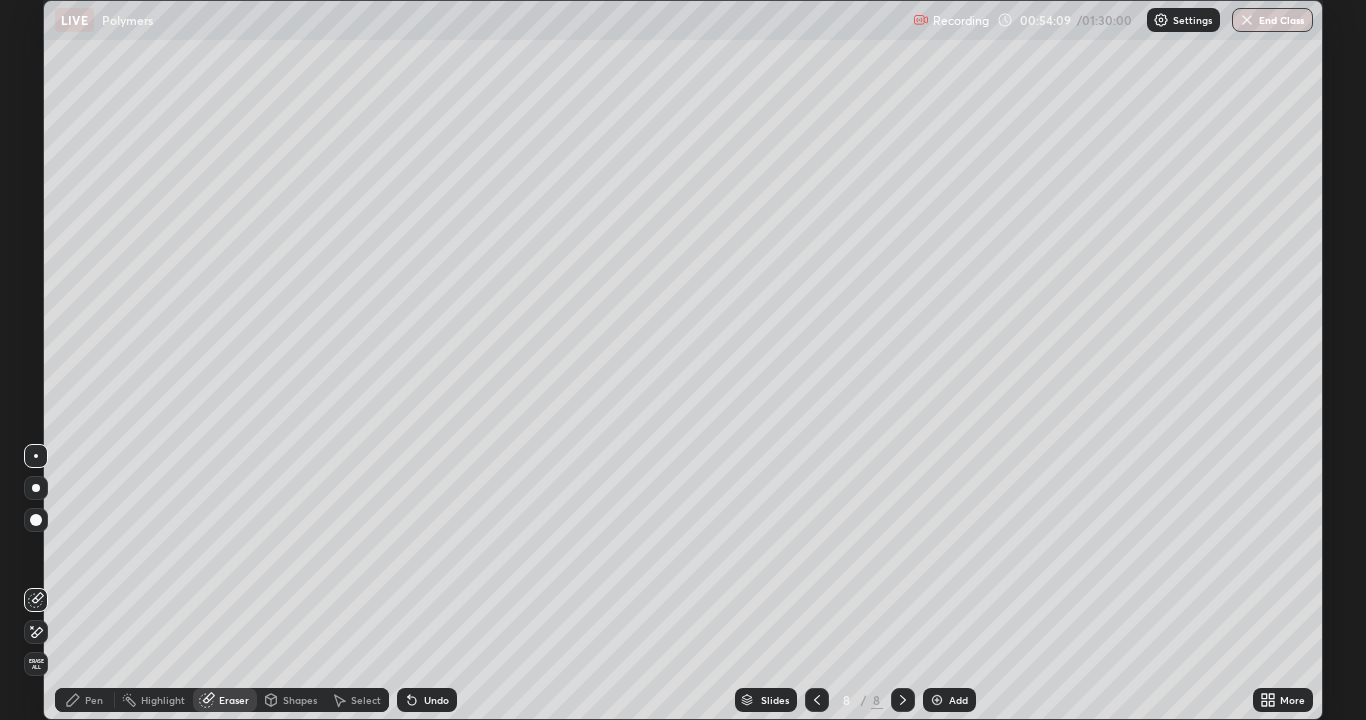 click on "Pen" at bounding box center [85, 700] 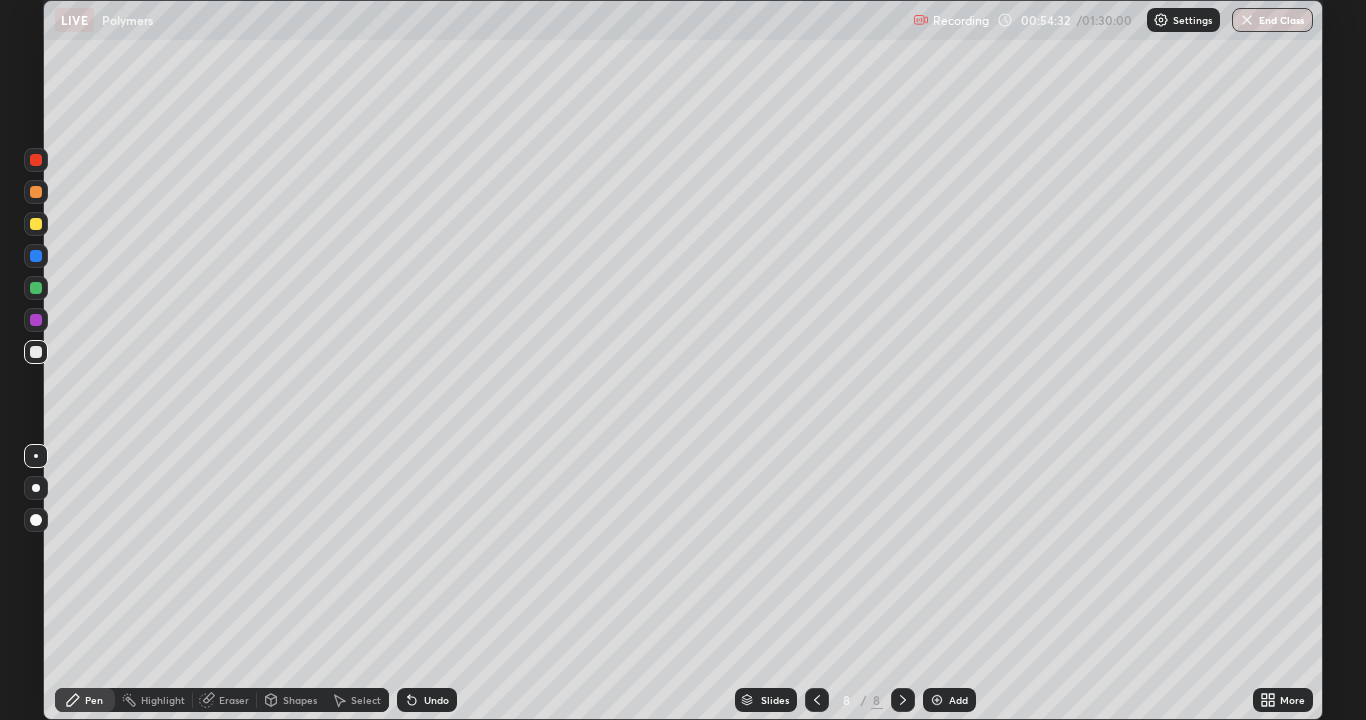 click on "Undo" at bounding box center [436, 700] 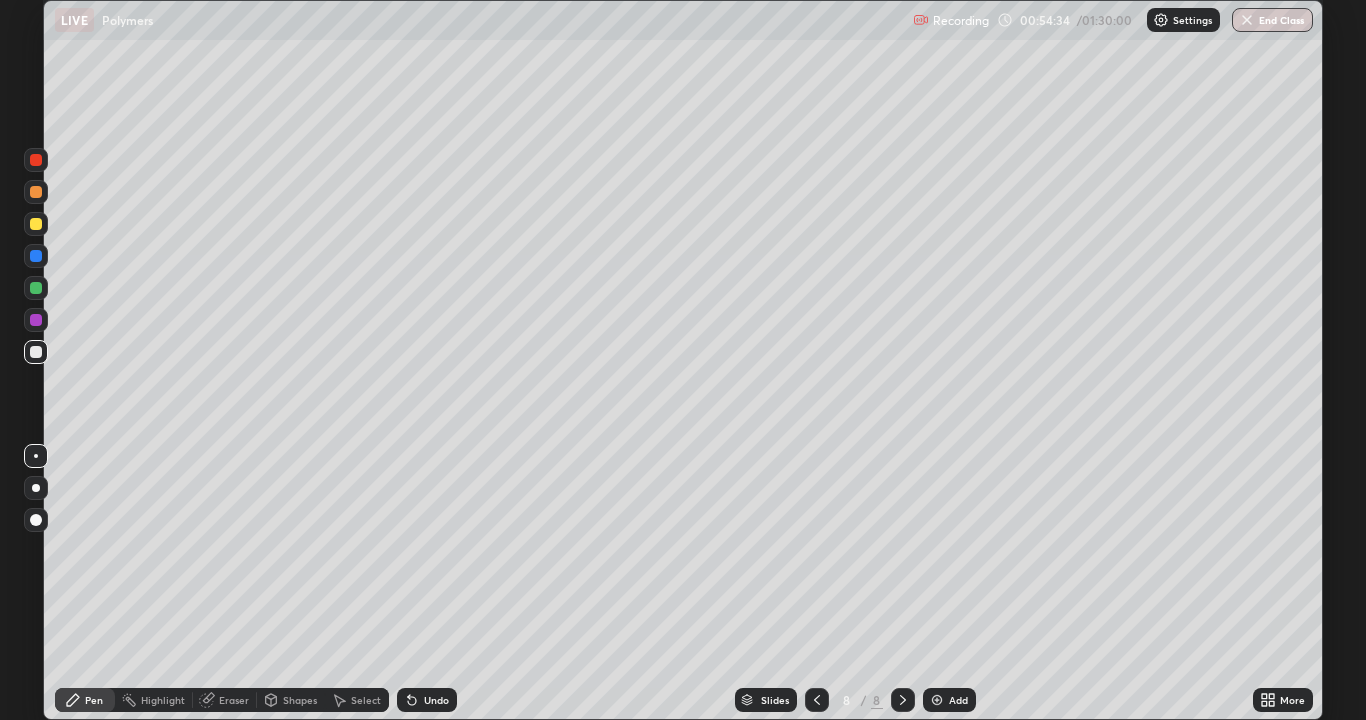 click on "Undo" at bounding box center (436, 700) 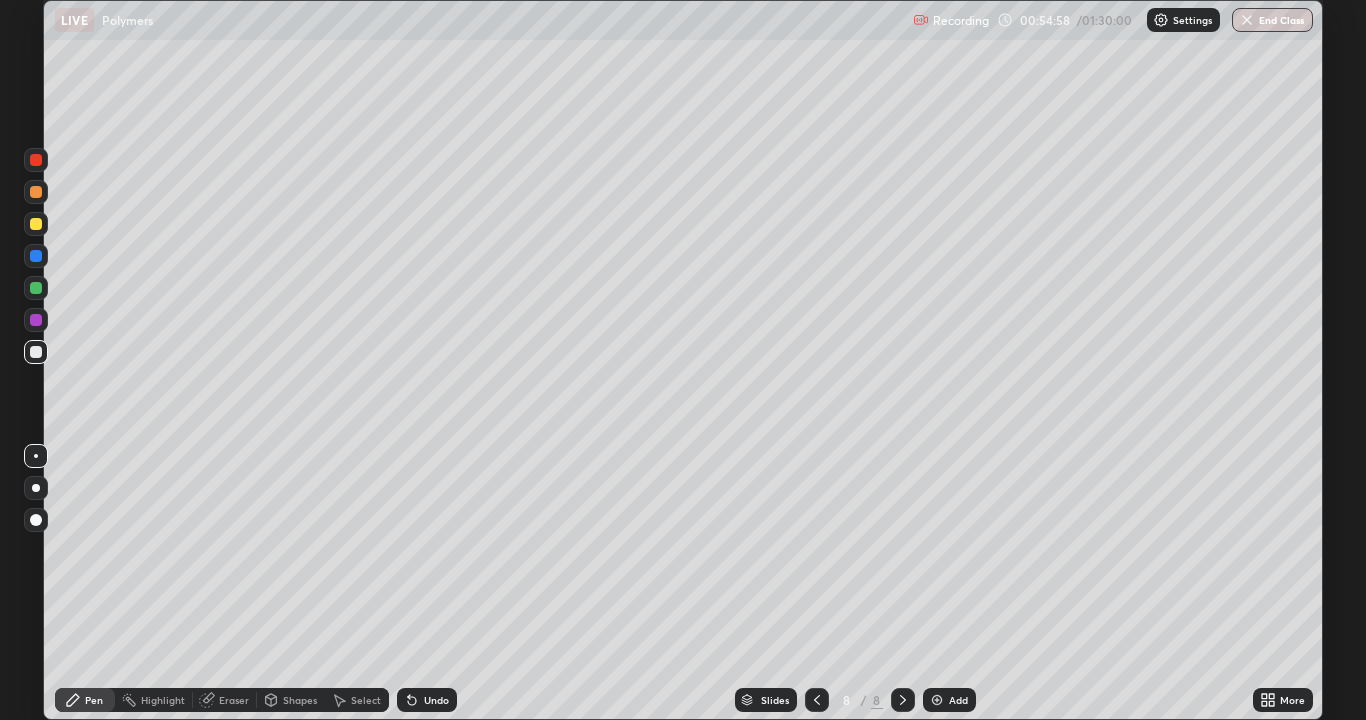 click on "Eraser" at bounding box center (234, 700) 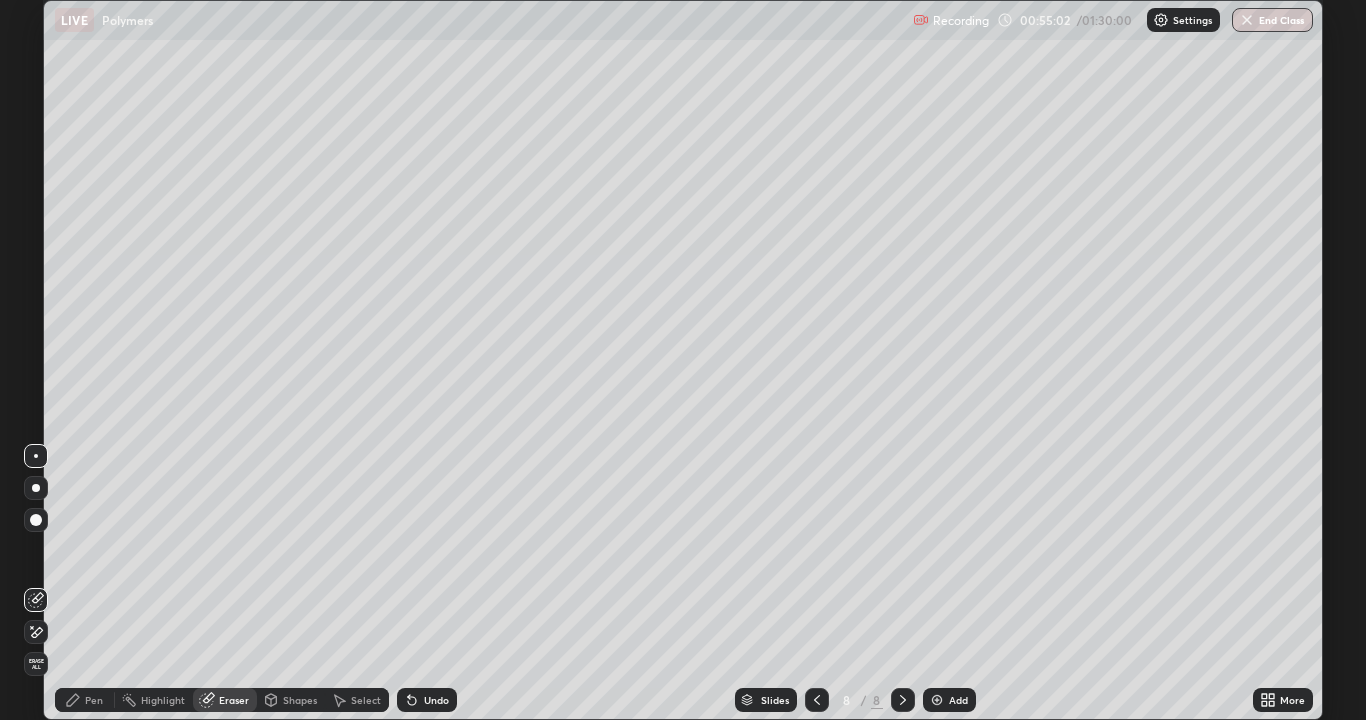 click on "Pen" at bounding box center (94, 700) 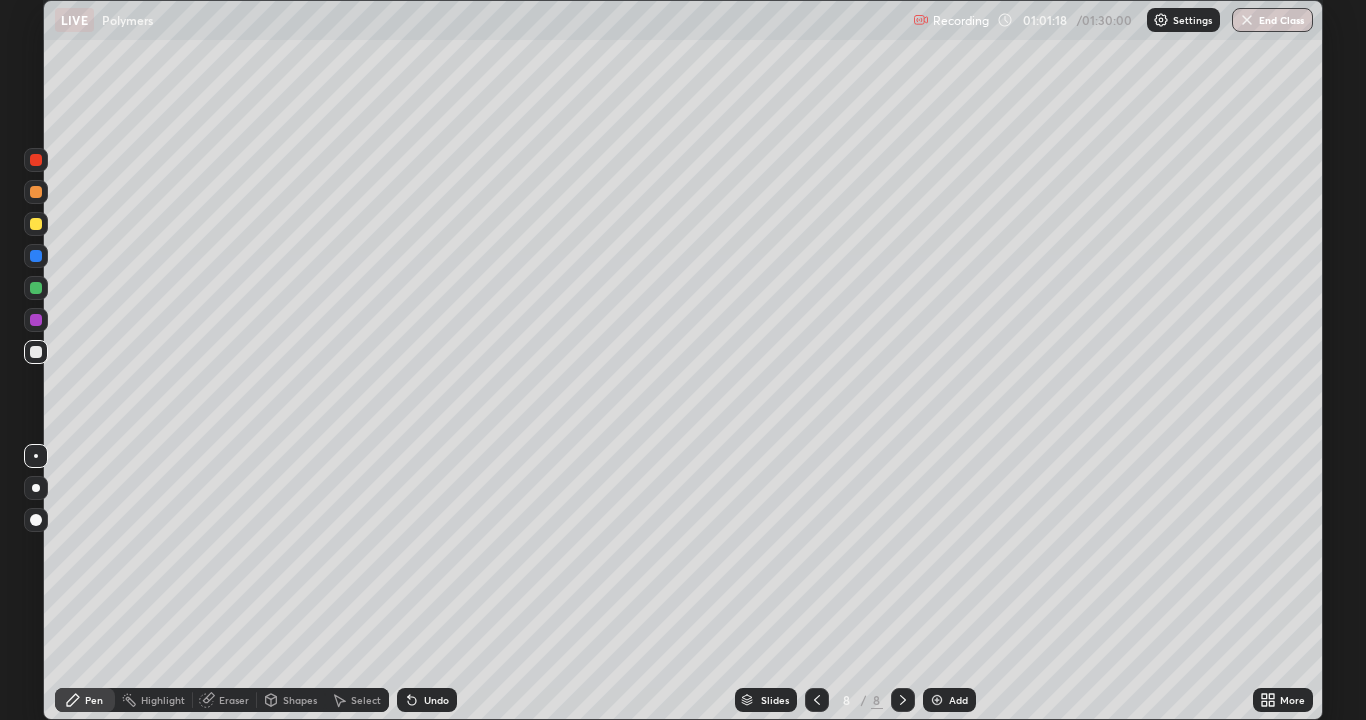 click on "Add" at bounding box center (949, 700) 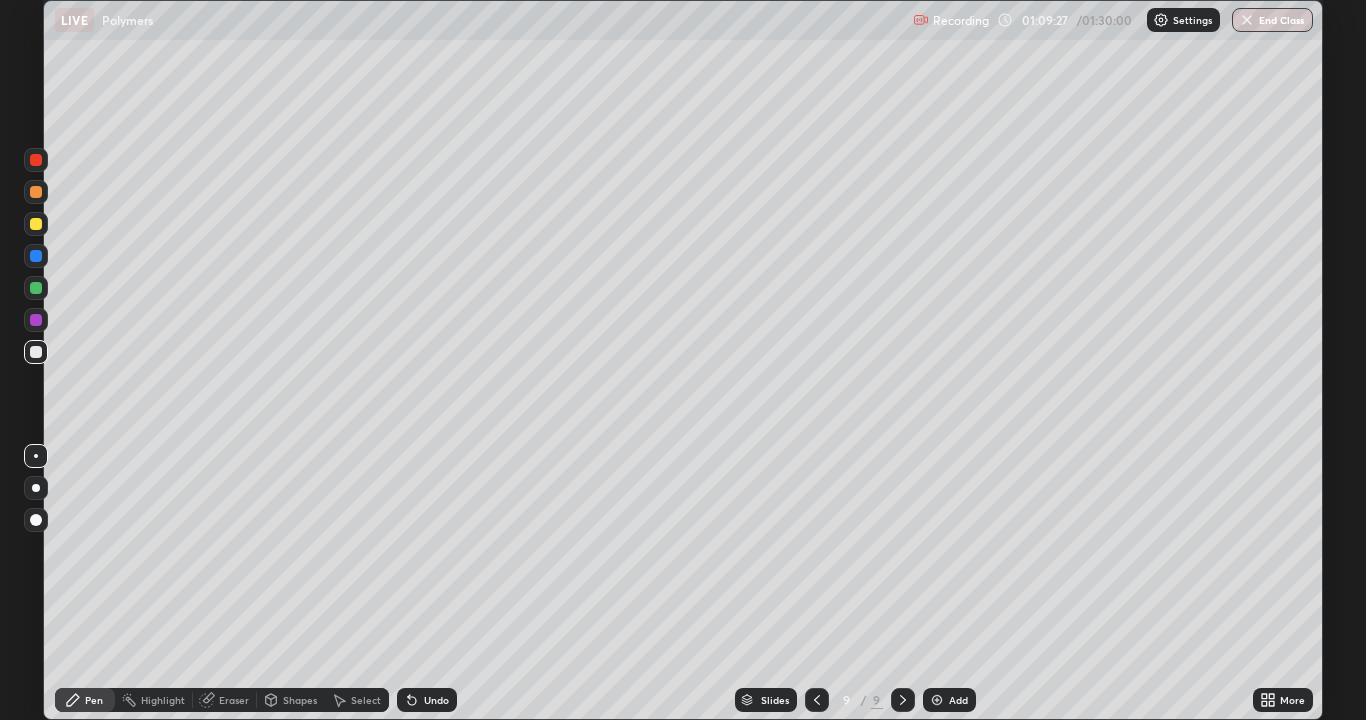 click on "Add" at bounding box center (949, 700) 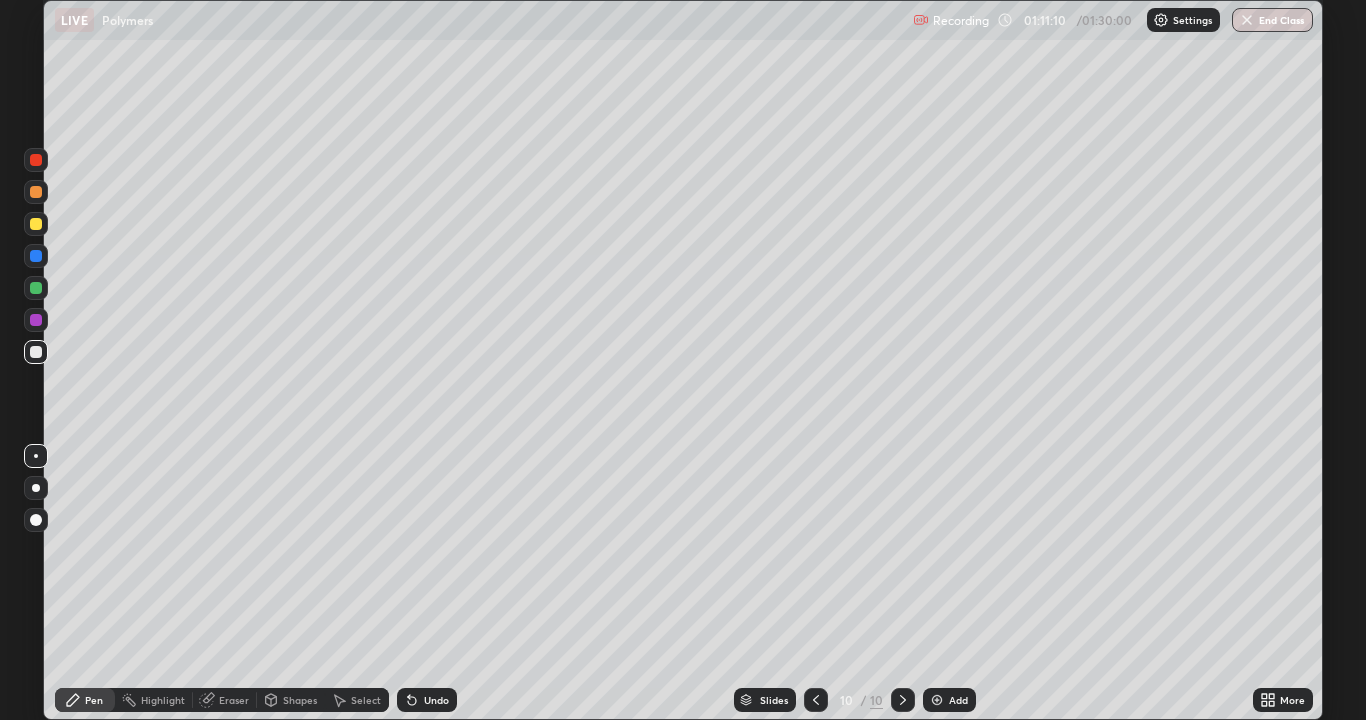 click on "Undo" at bounding box center (436, 700) 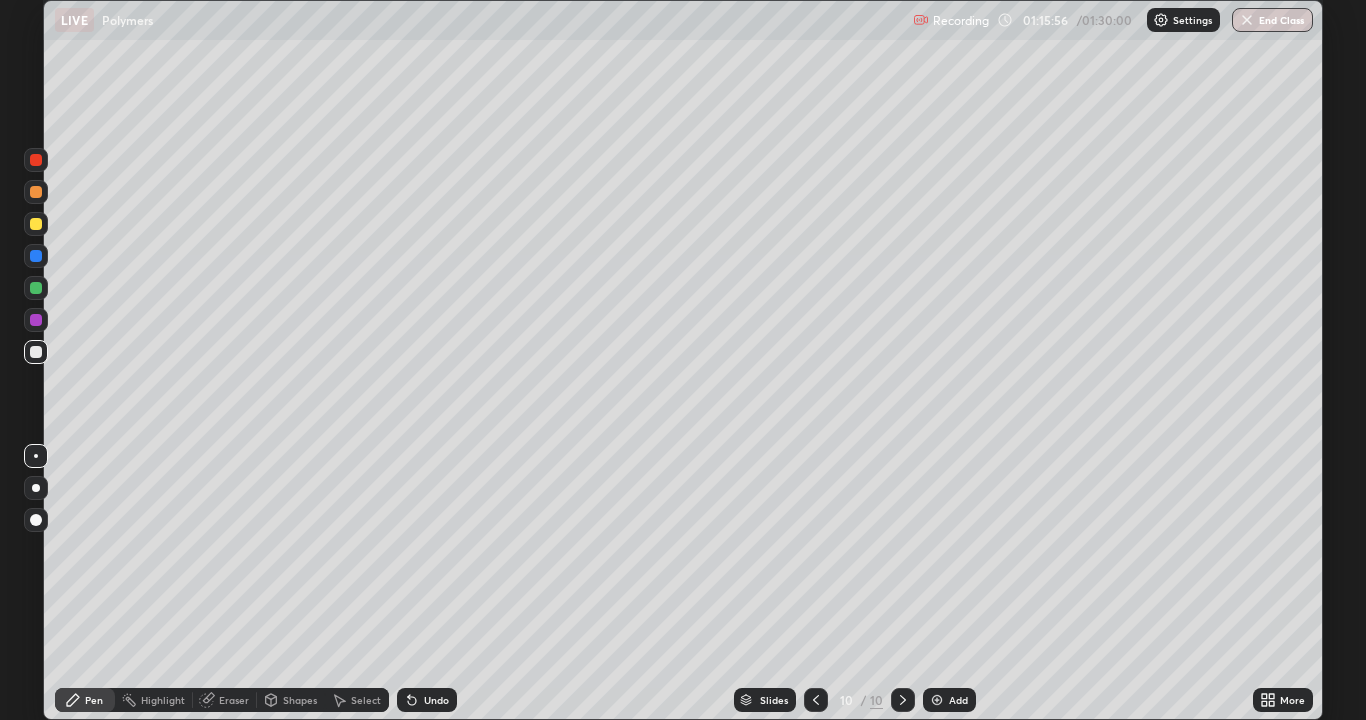 click at bounding box center [937, 700] 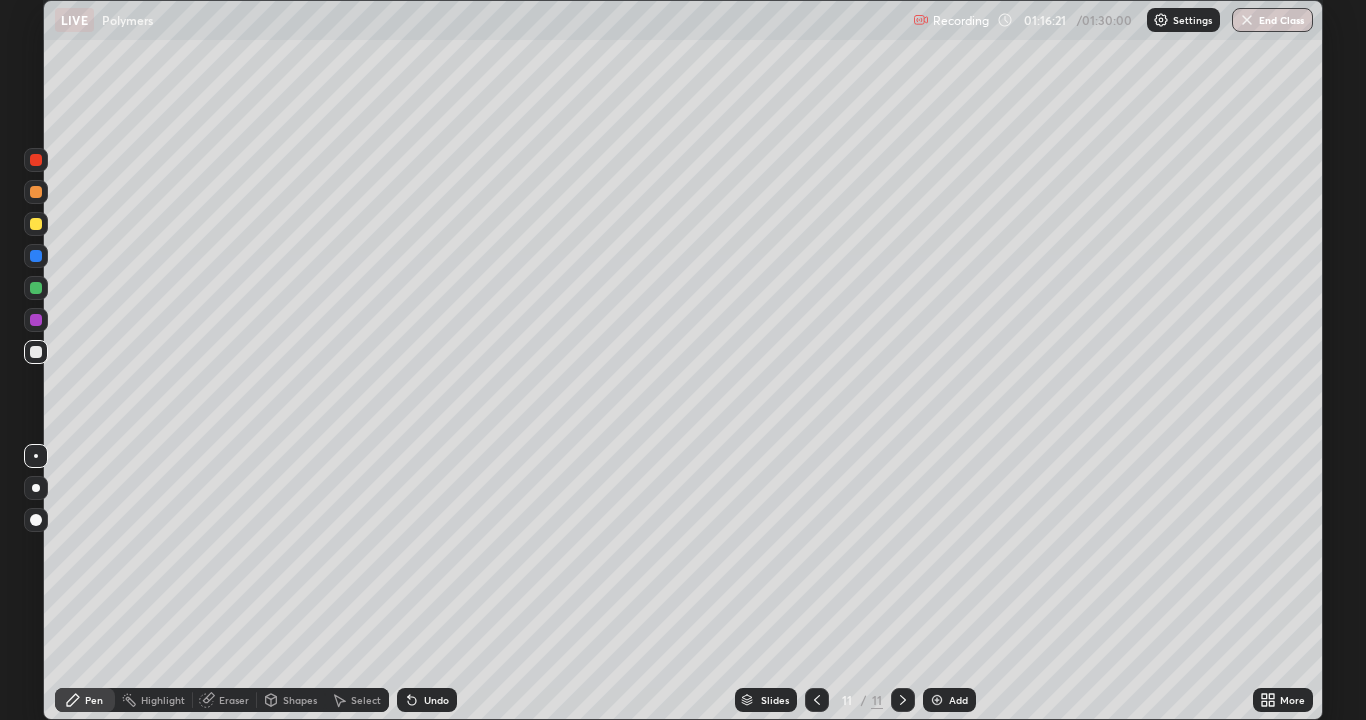 click on "Undo" at bounding box center (436, 700) 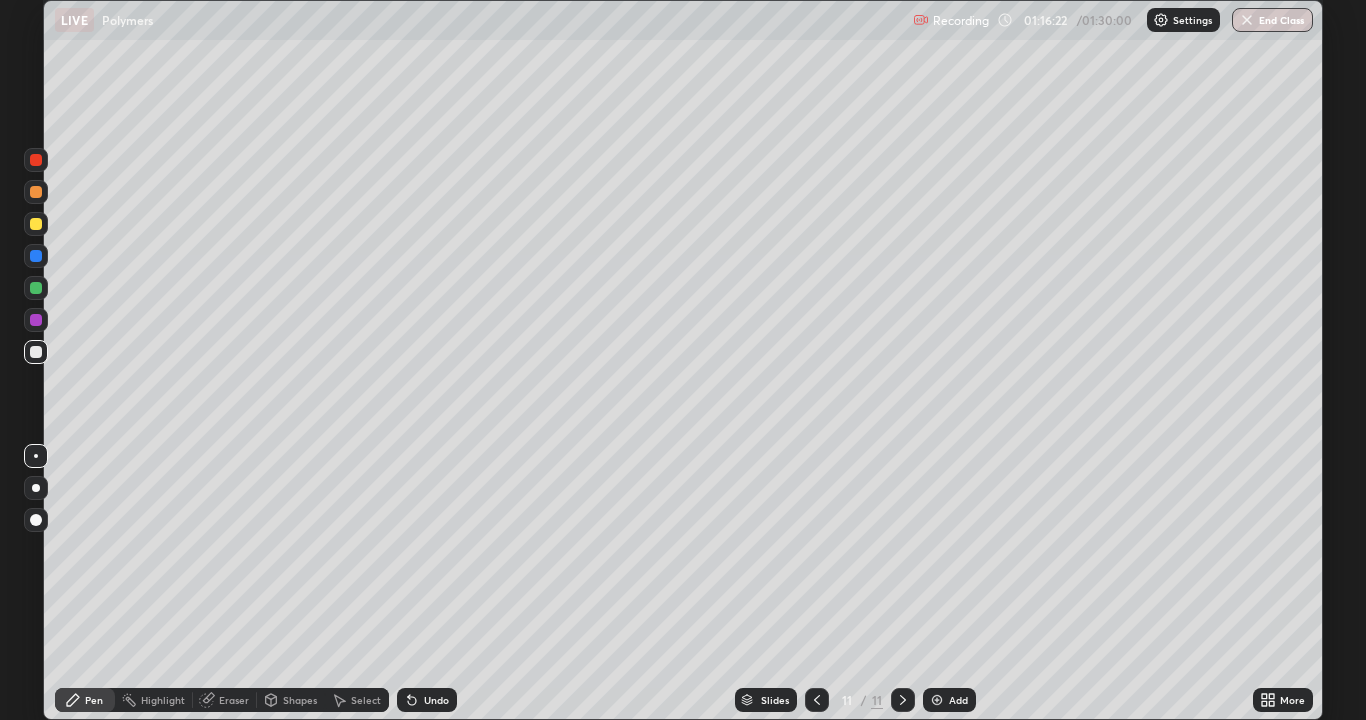 click on "Undo" at bounding box center [436, 700] 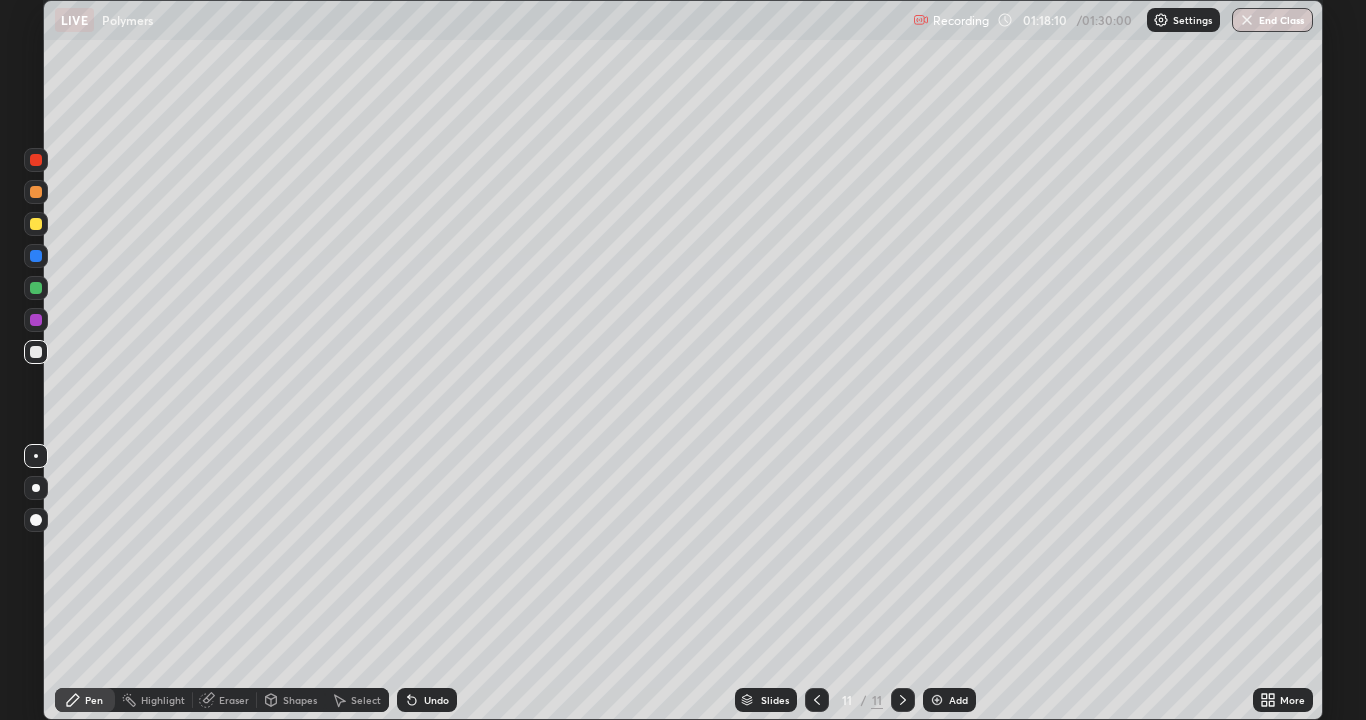 click on "Undo" at bounding box center [436, 700] 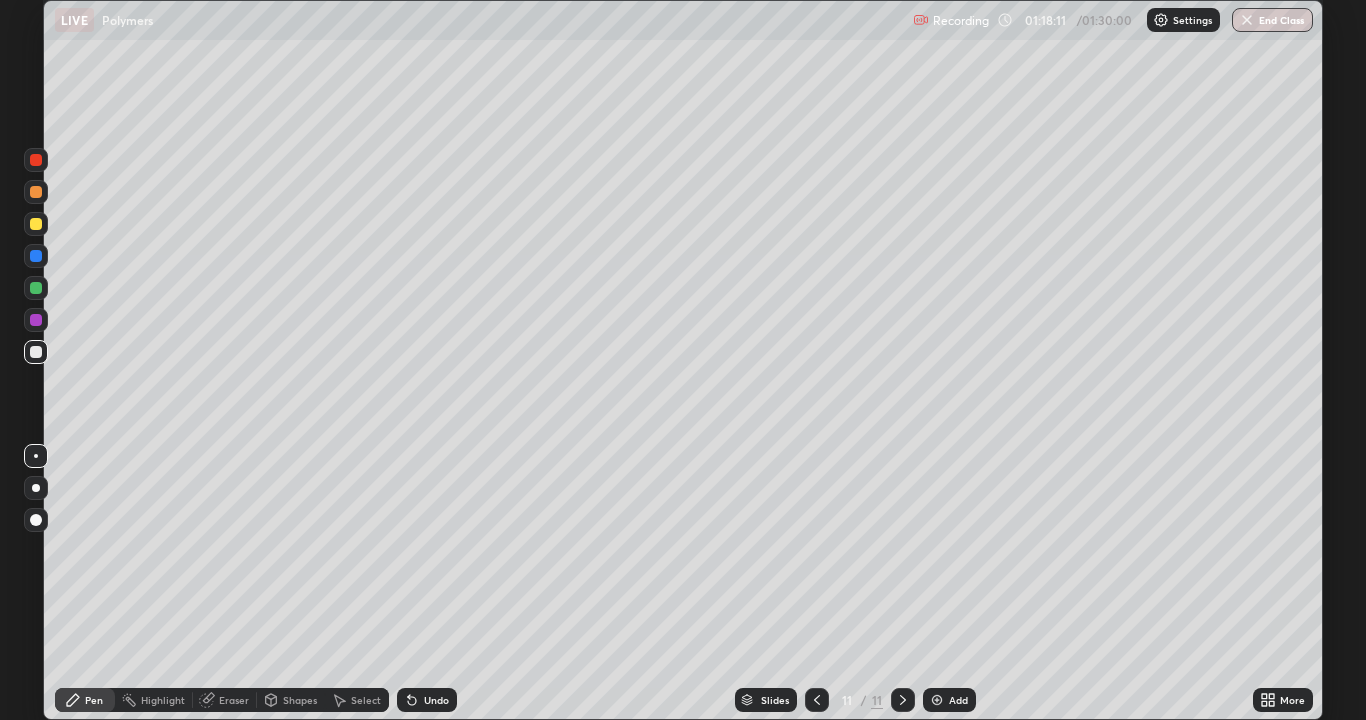 click on "Undo" at bounding box center [436, 700] 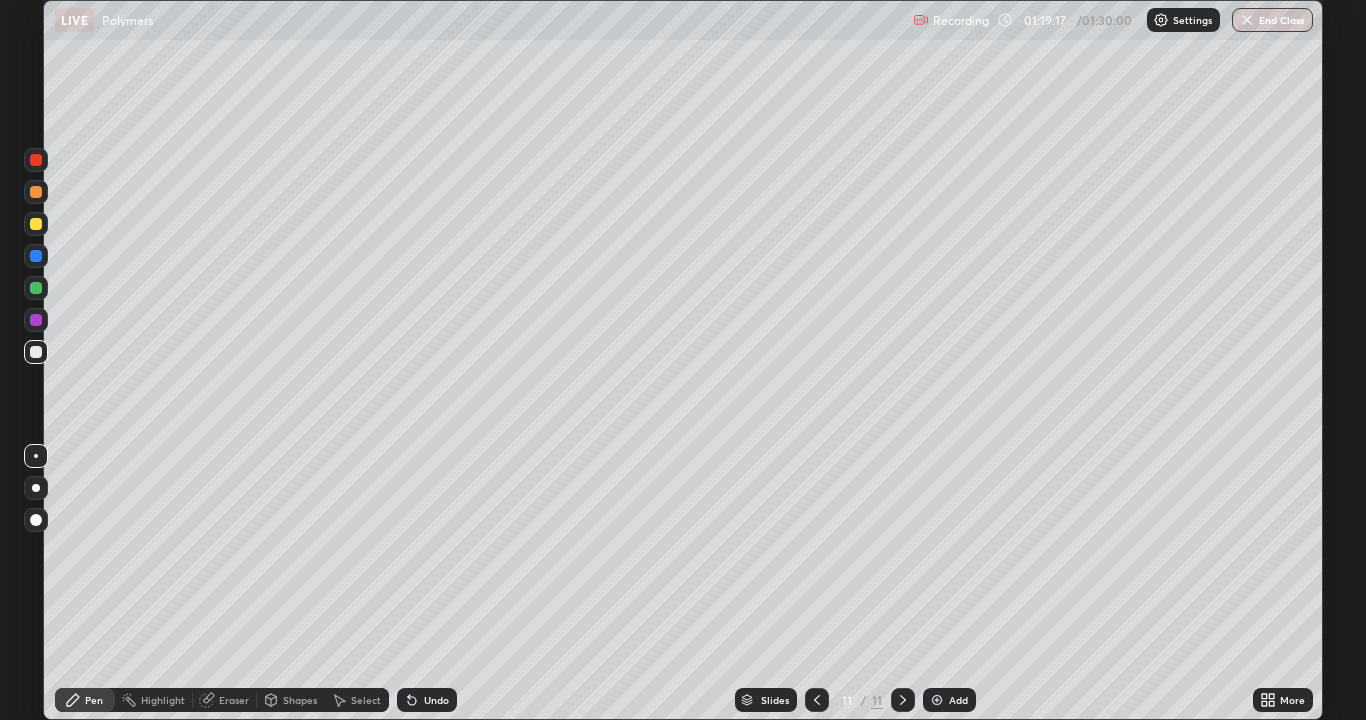 click on "Eraser" at bounding box center (234, 700) 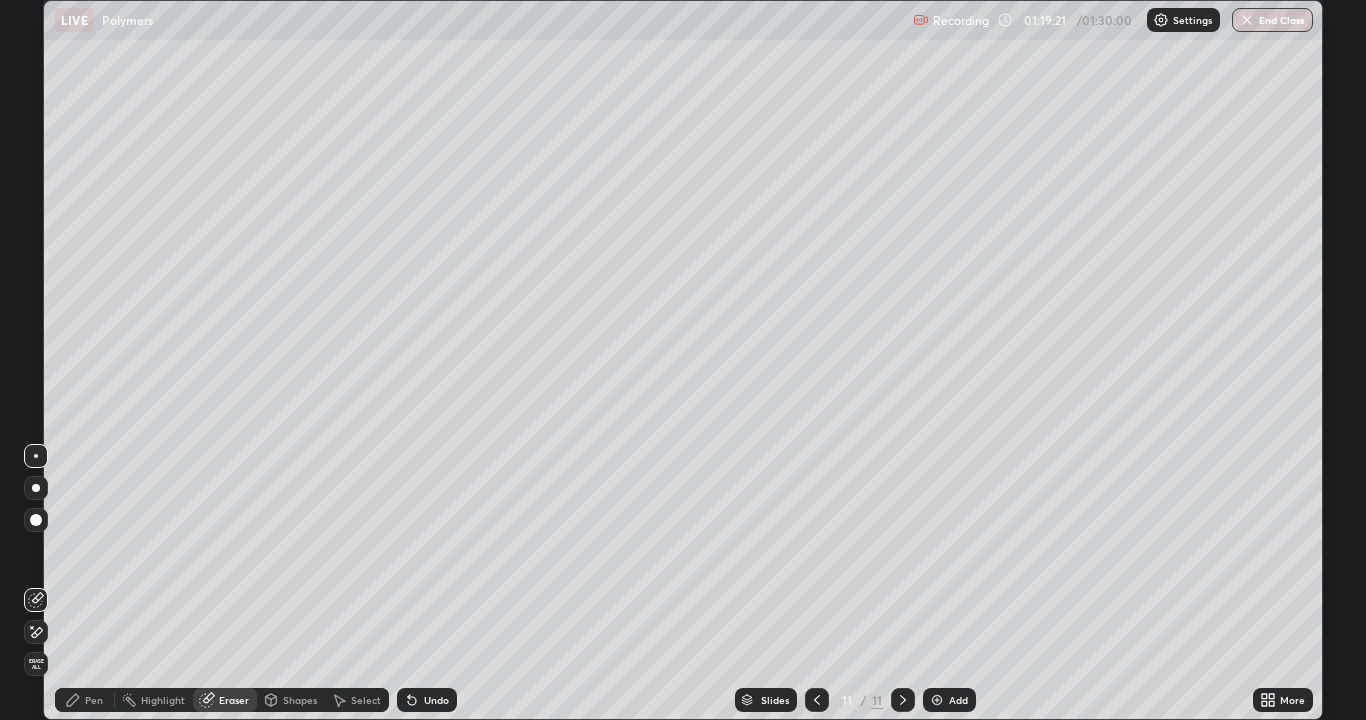 click on "Pen" at bounding box center (94, 700) 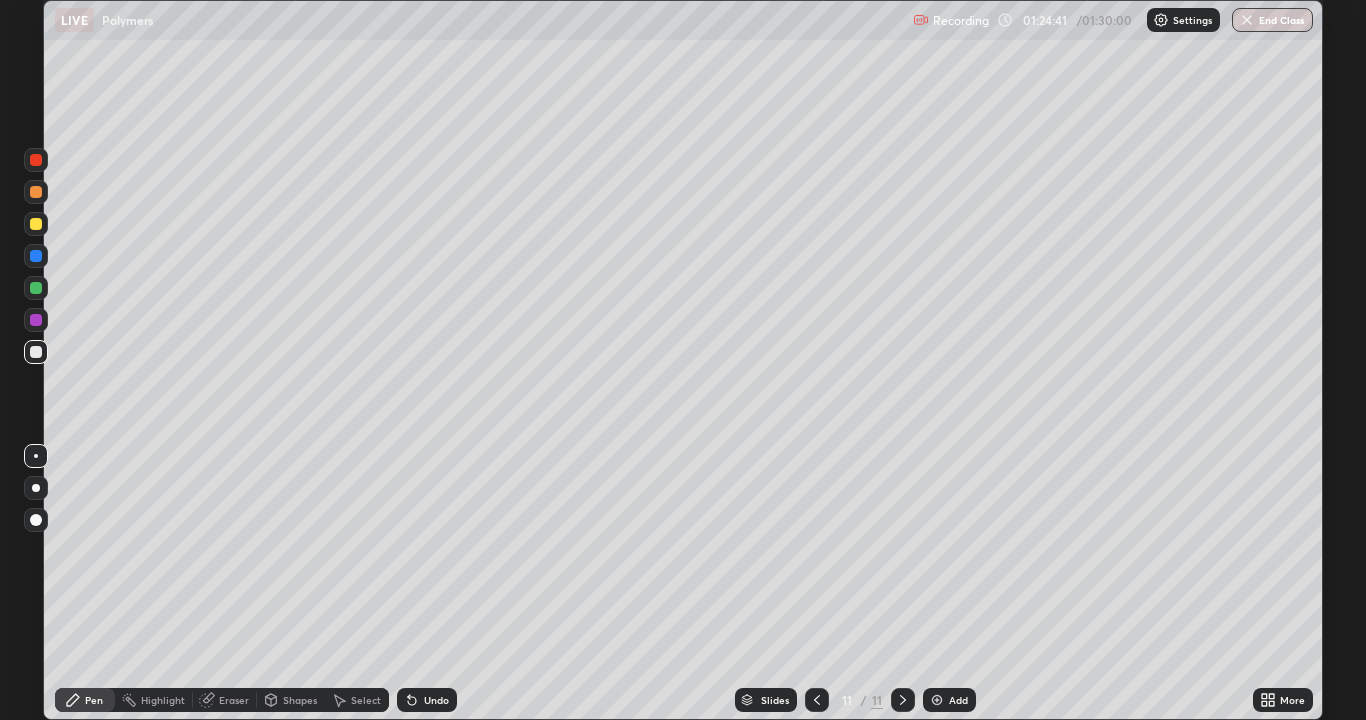 click on "Add" at bounding box center (949, 700) 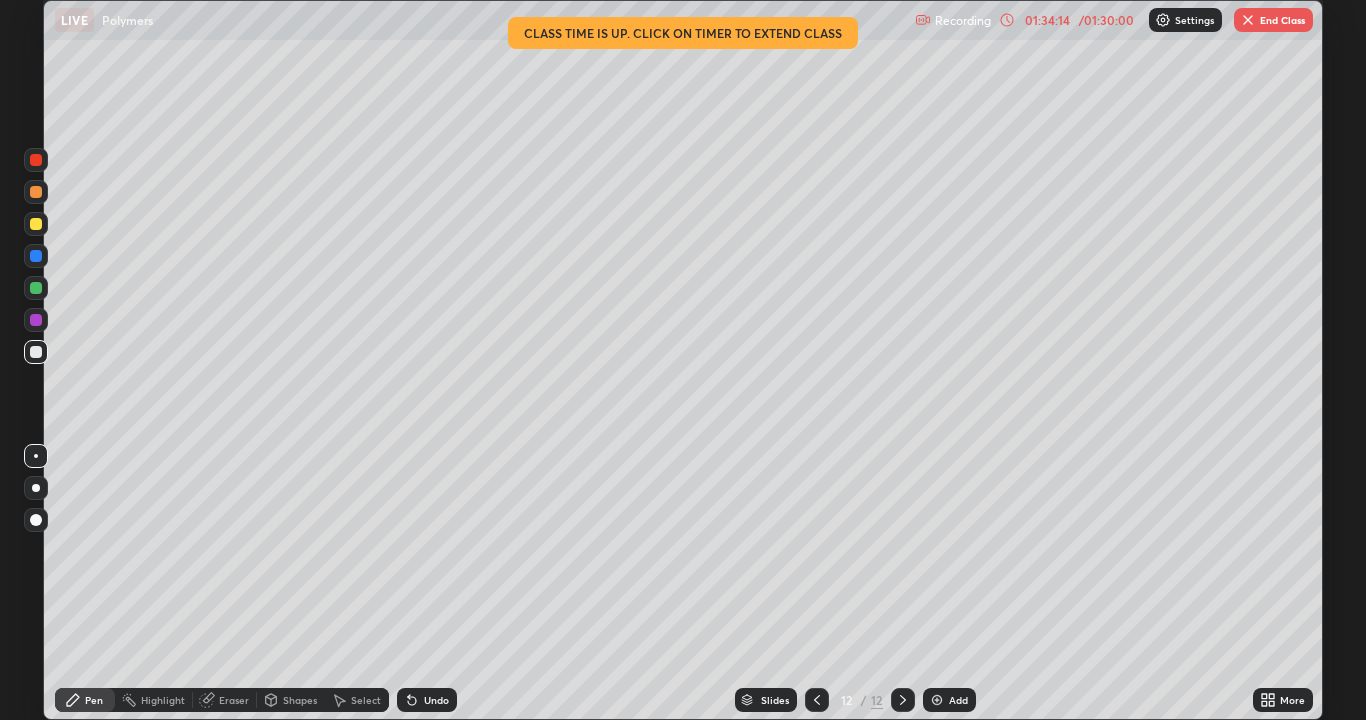 click on "End Class" at bounding box center [1273, 20] 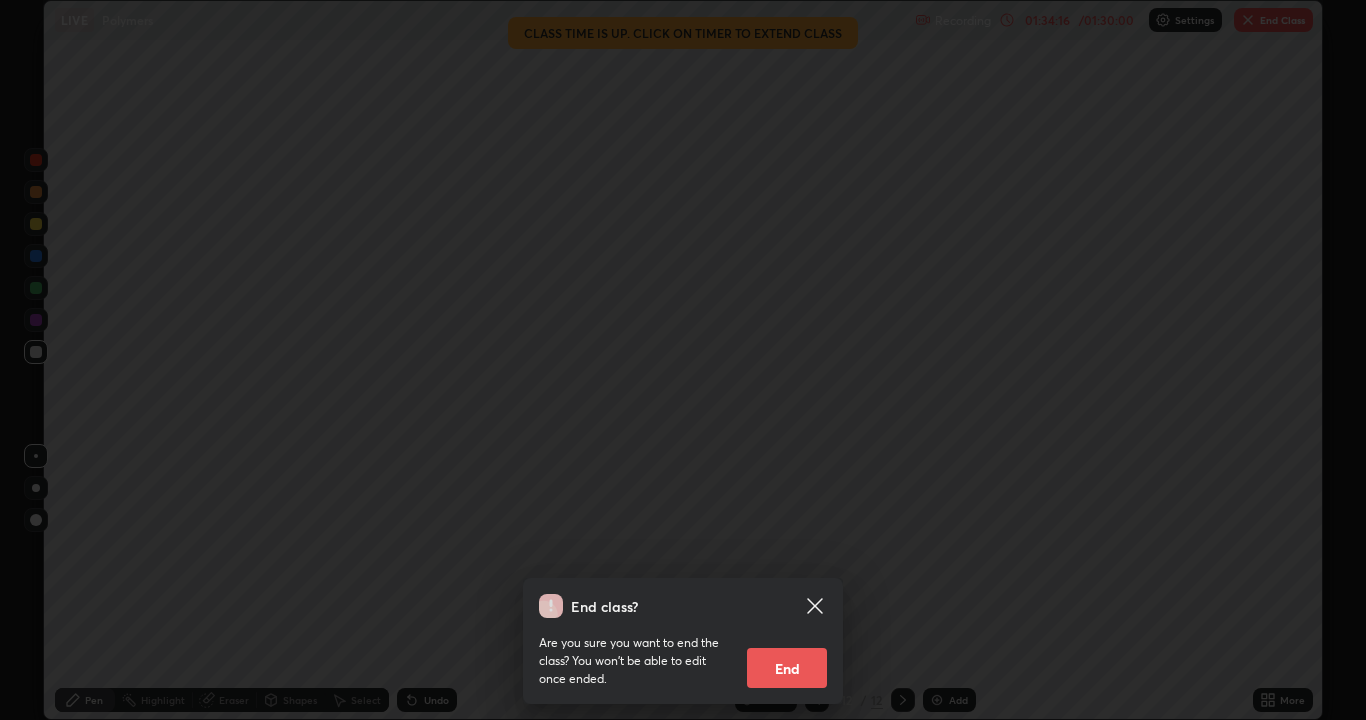 click on "End" at bounding box center (787, 668) 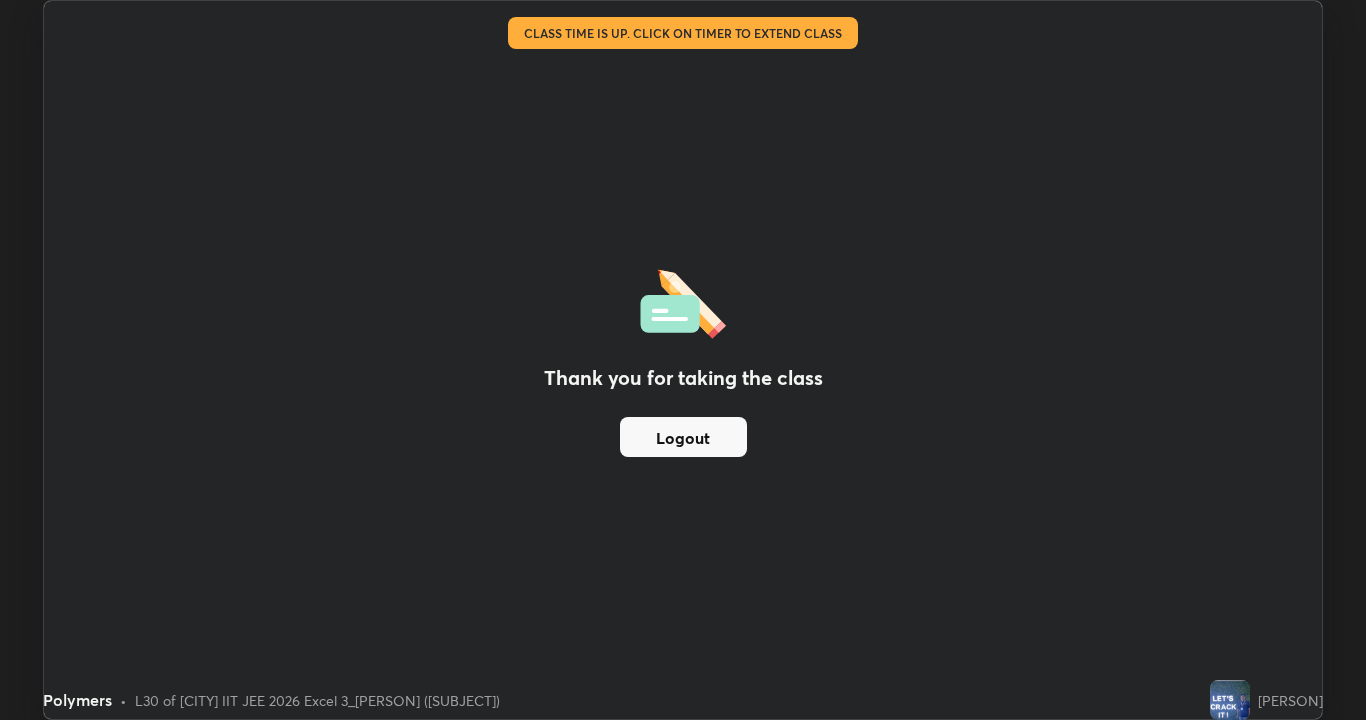 click on "Logout" at bounding box center (683, 437) 